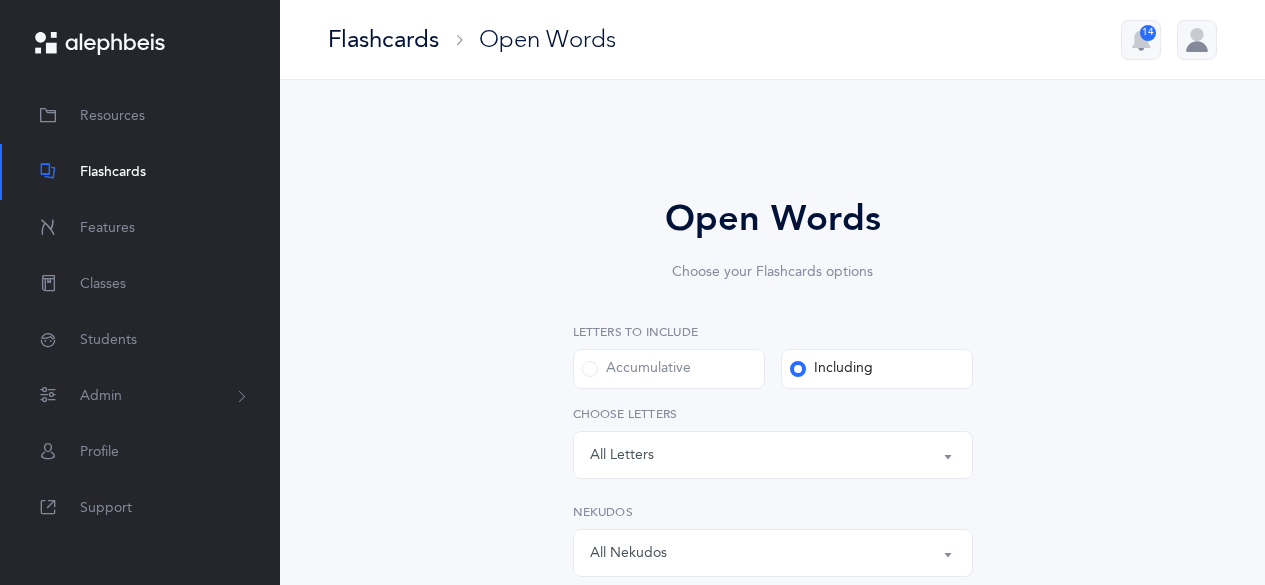 select on "single" 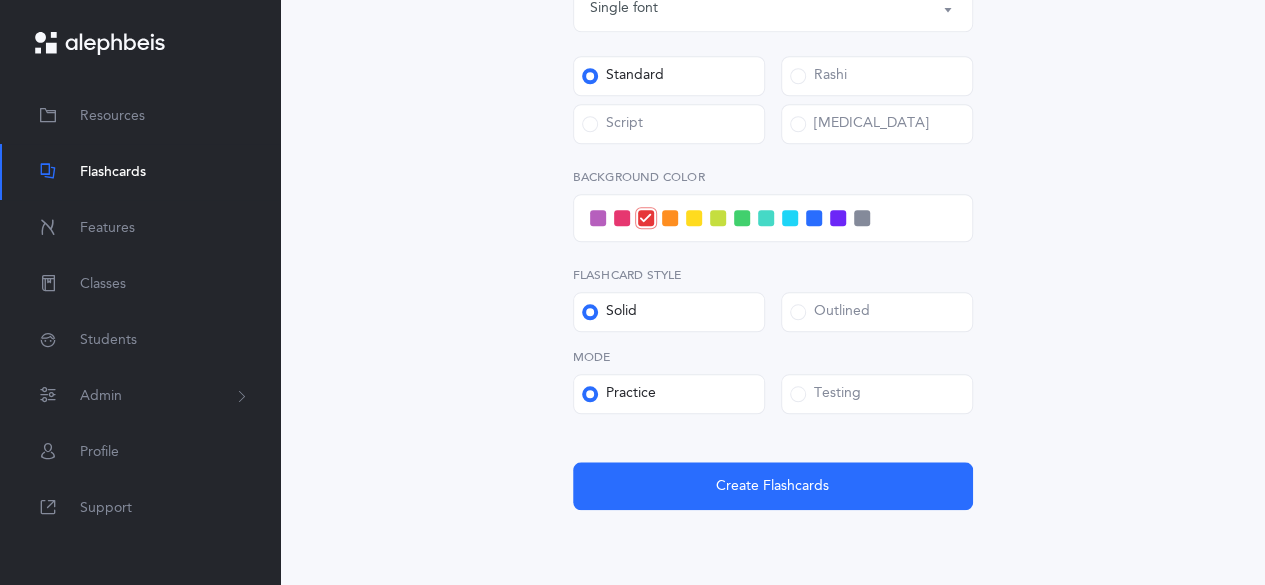 click at bounding box center (814, 218) 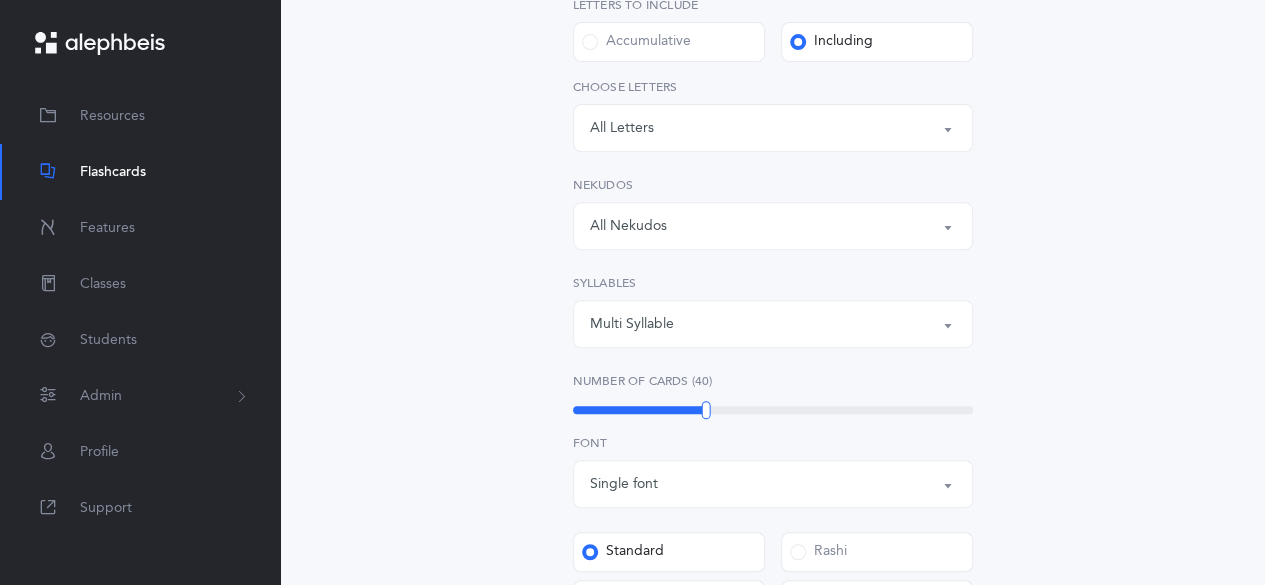 scroll, scrollTop: 803, scrollLeft: 0, axis: vertical 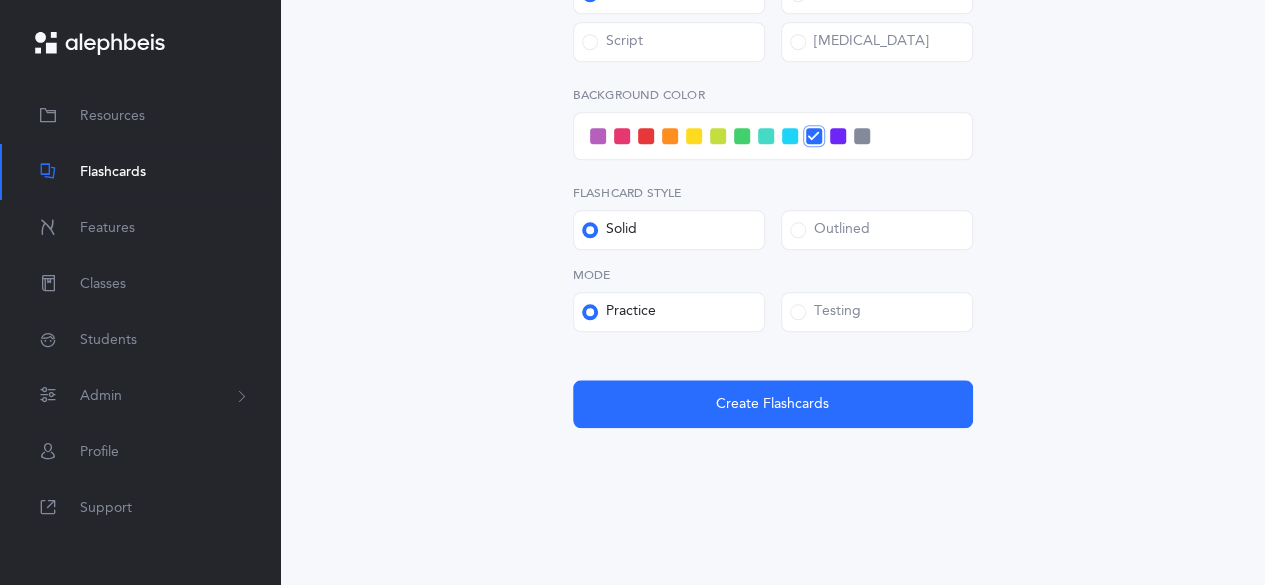 click at bounding box center (798, 312) 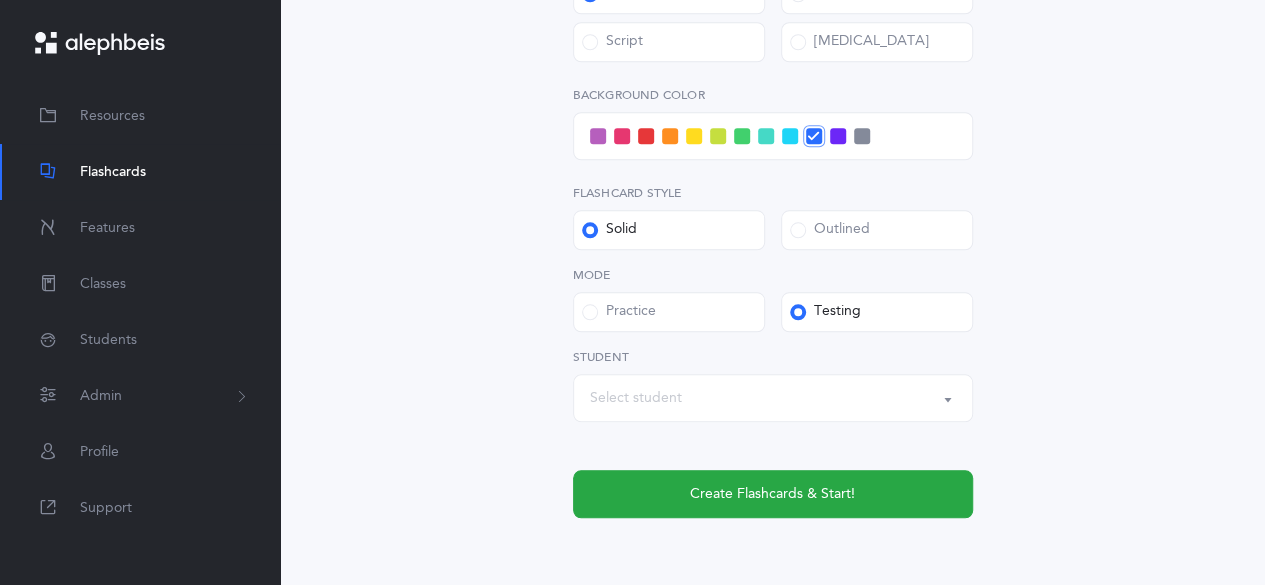 click on "Select student" at bounding box center (773, 398) 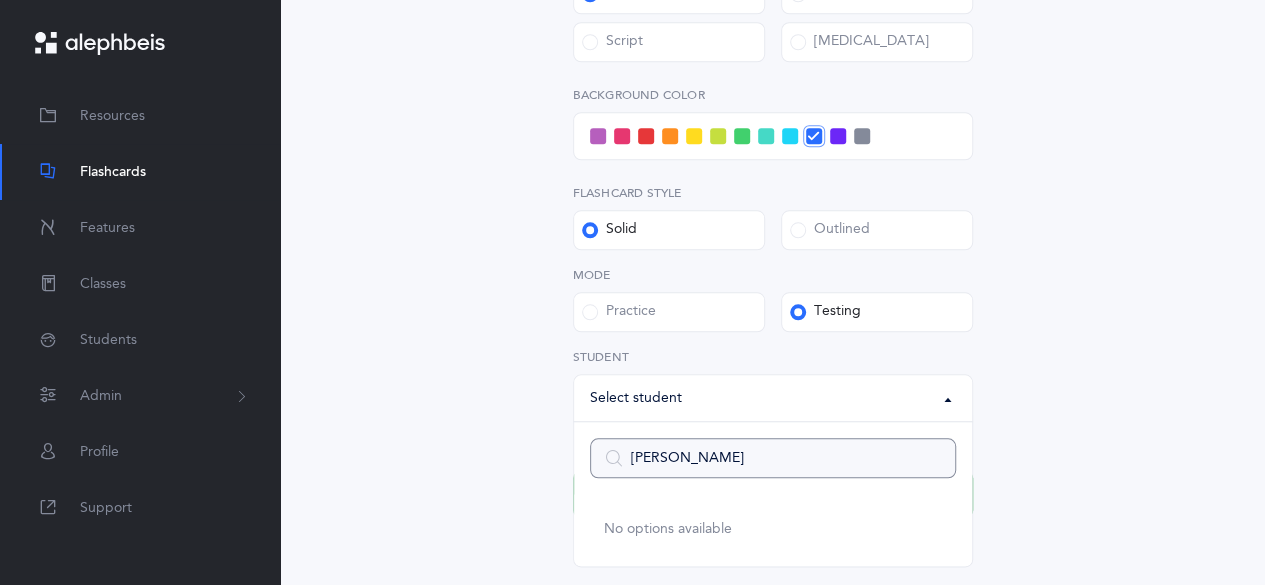 click on "[PERSON_NAME]" at bounding box center (773, 458) 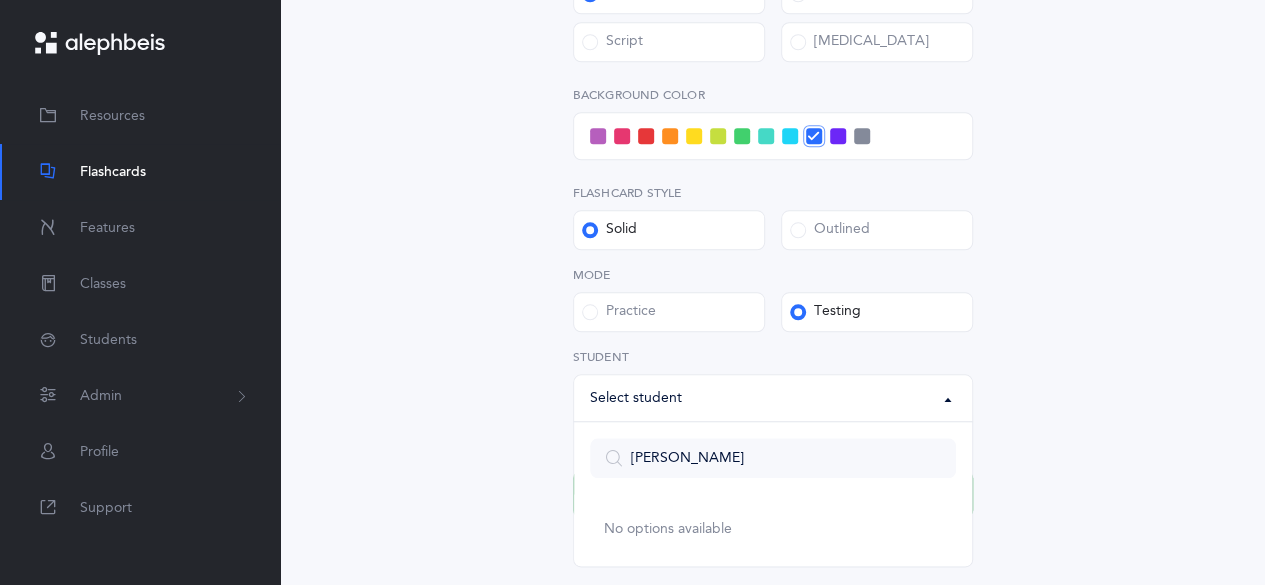 click on "Select student" at bounding box center [773, 398] 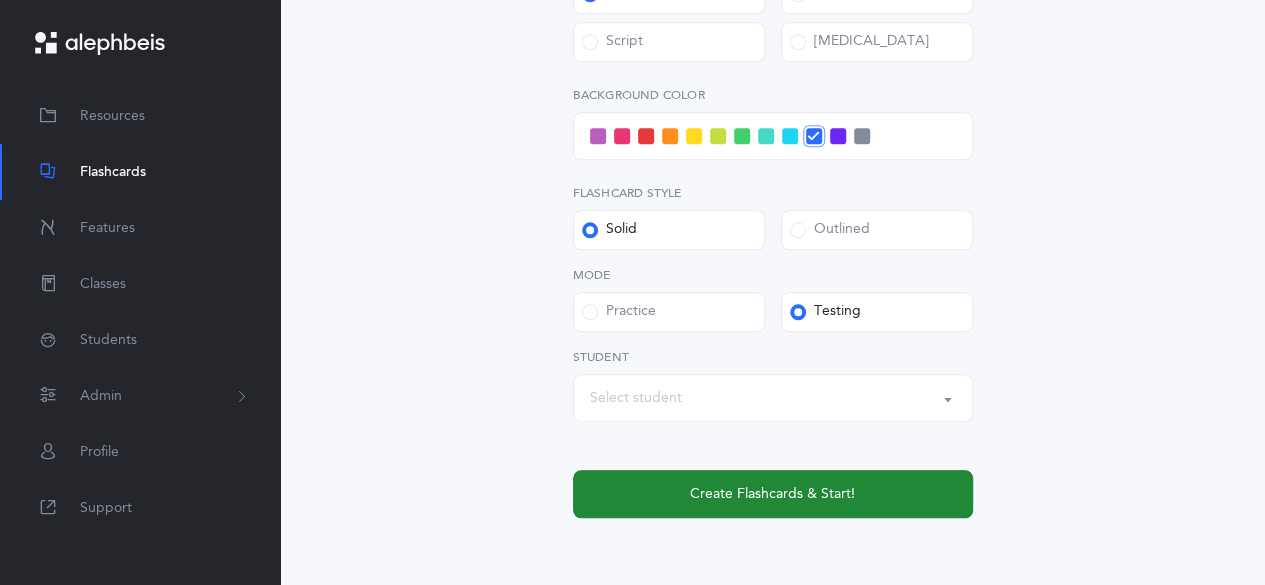 click on "Create Flashcards & Start!" at bounding box center (772, 494) 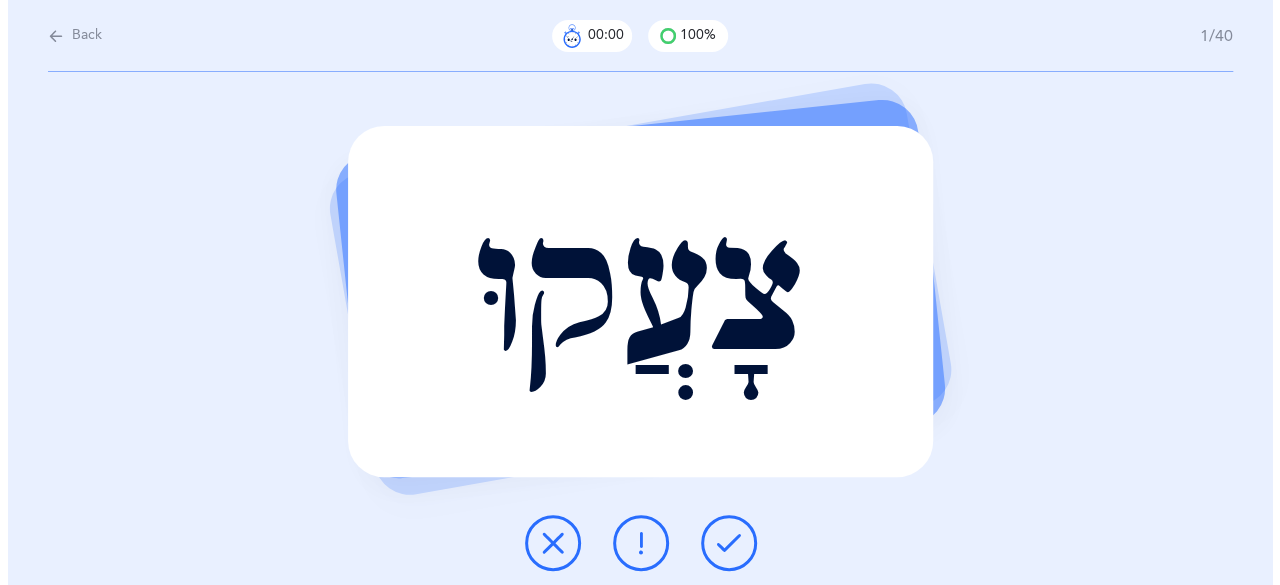 scroll, scrollTop: 0, scrollLeft: 0, axis: both 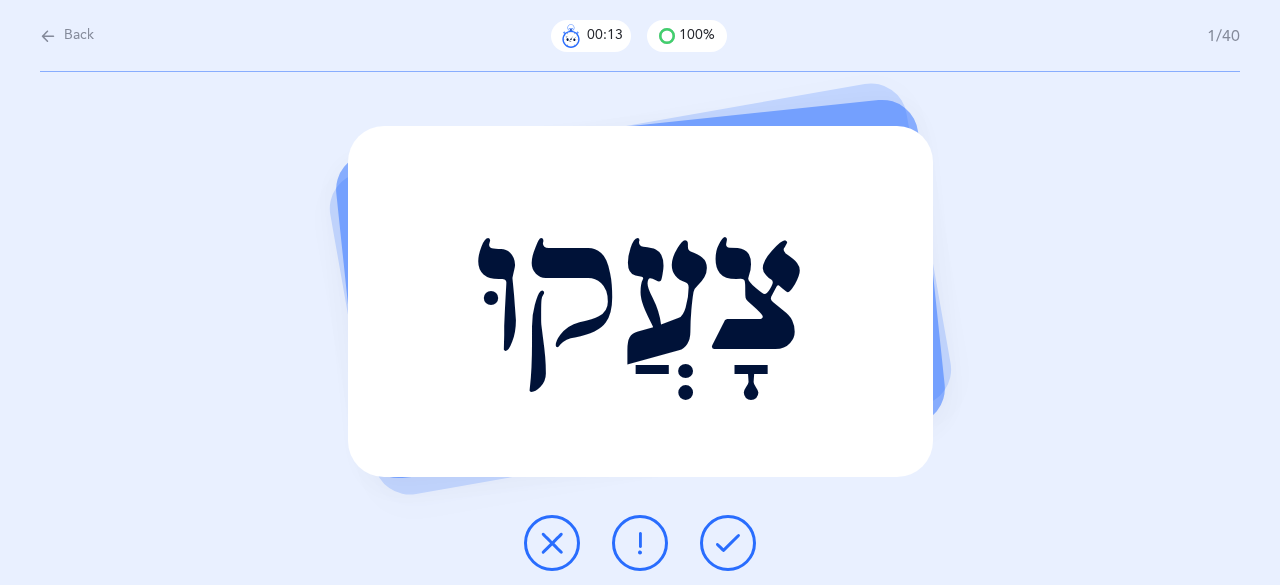 click at bounding box center [728, 543] 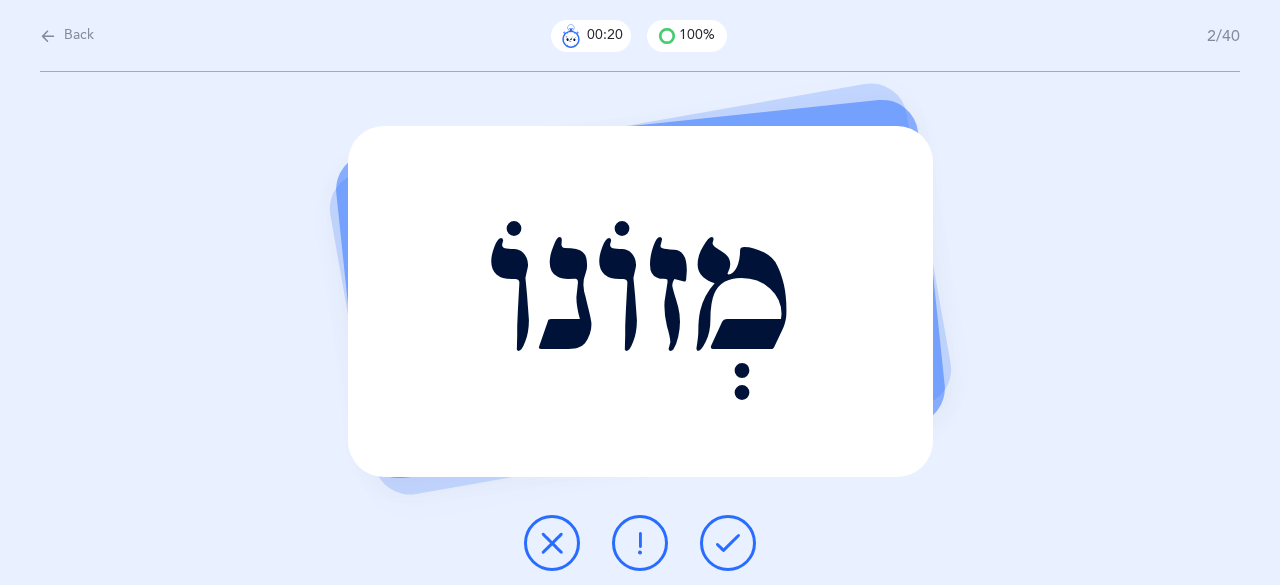 click at bounding box center [728, 543] 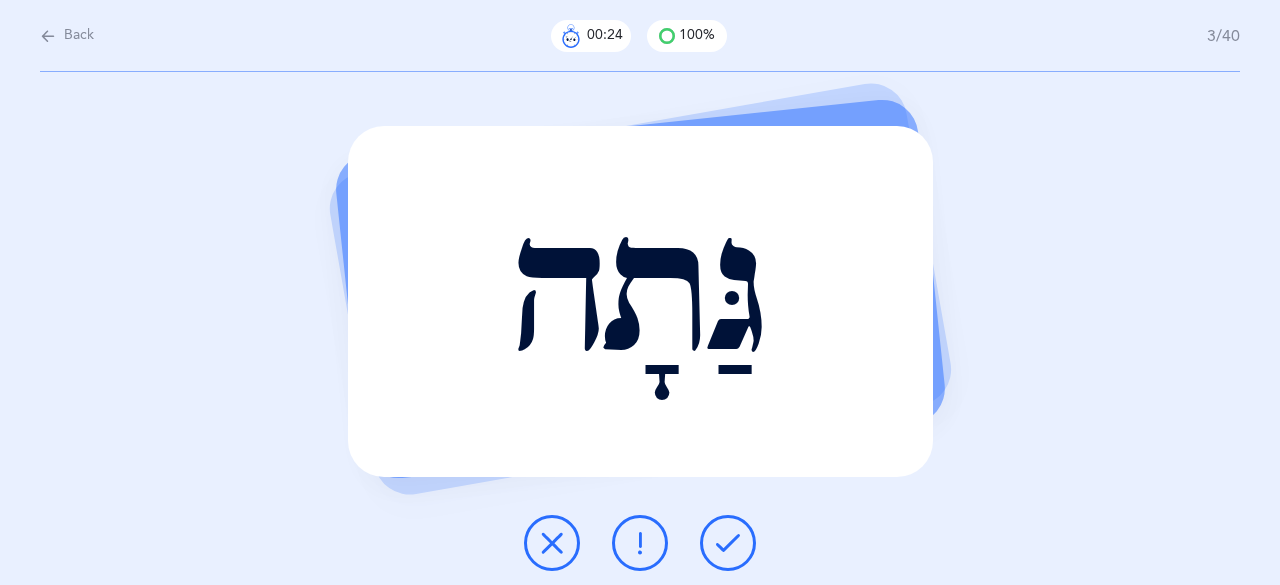 drag, startPoint x: 726, startPoint y: 532, endPoint x: 734, endPoint y: 541, distance: 12.0415945 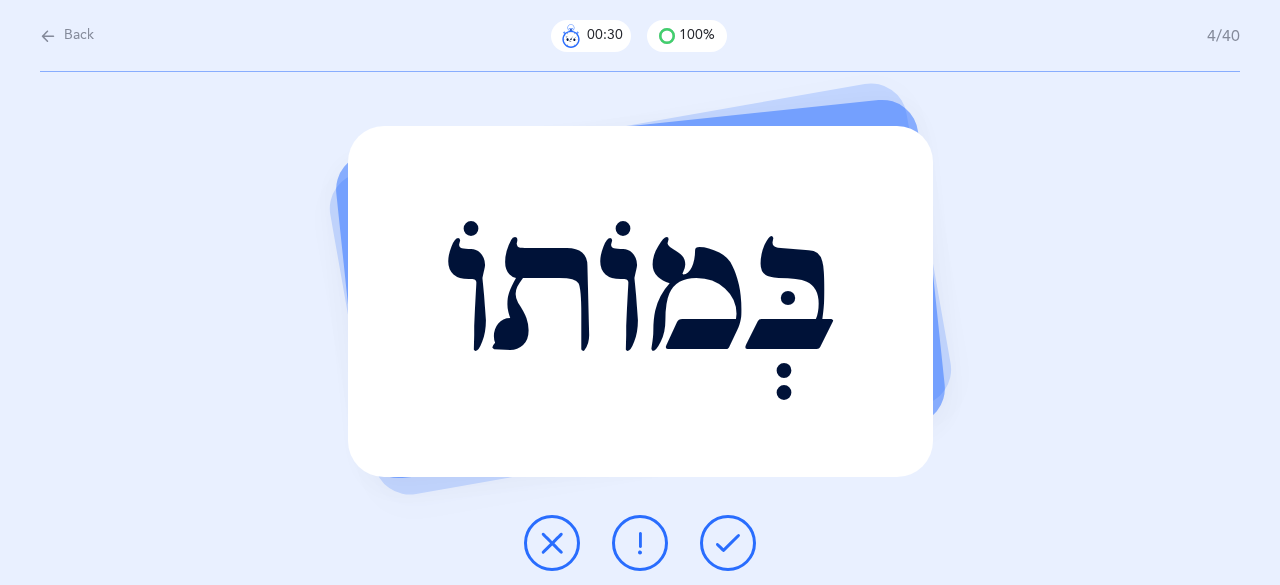 click at bounding box center (728, 543) 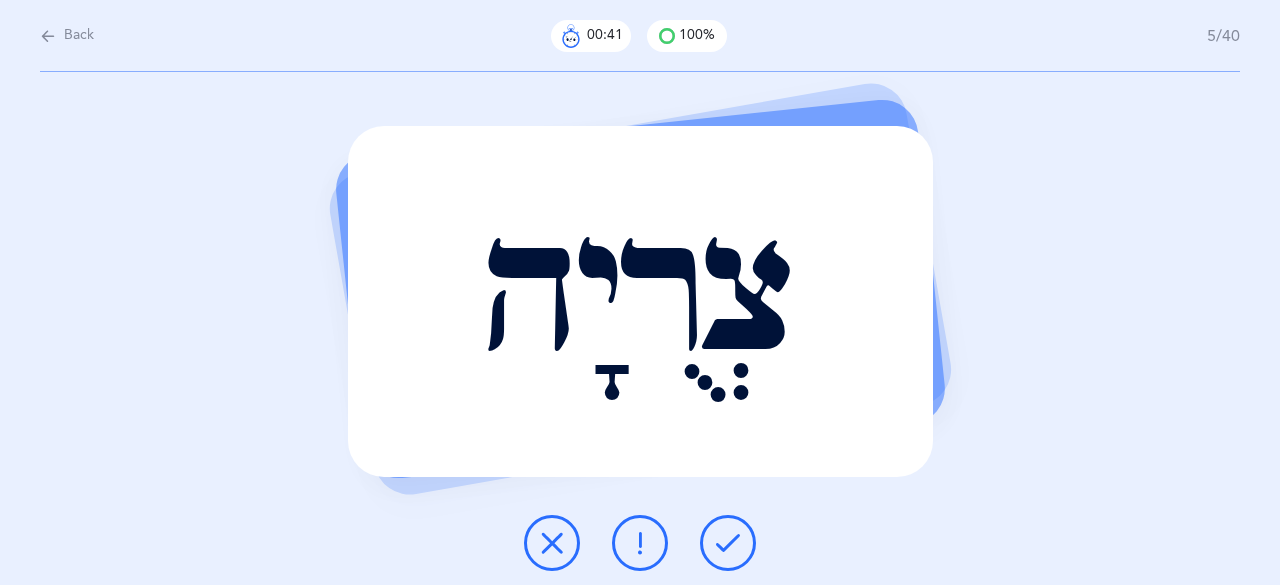 drag, startPoint x: 736, startPoint y: 545, endPoint x: 786, endPoint y: 557, distance: 51.41984 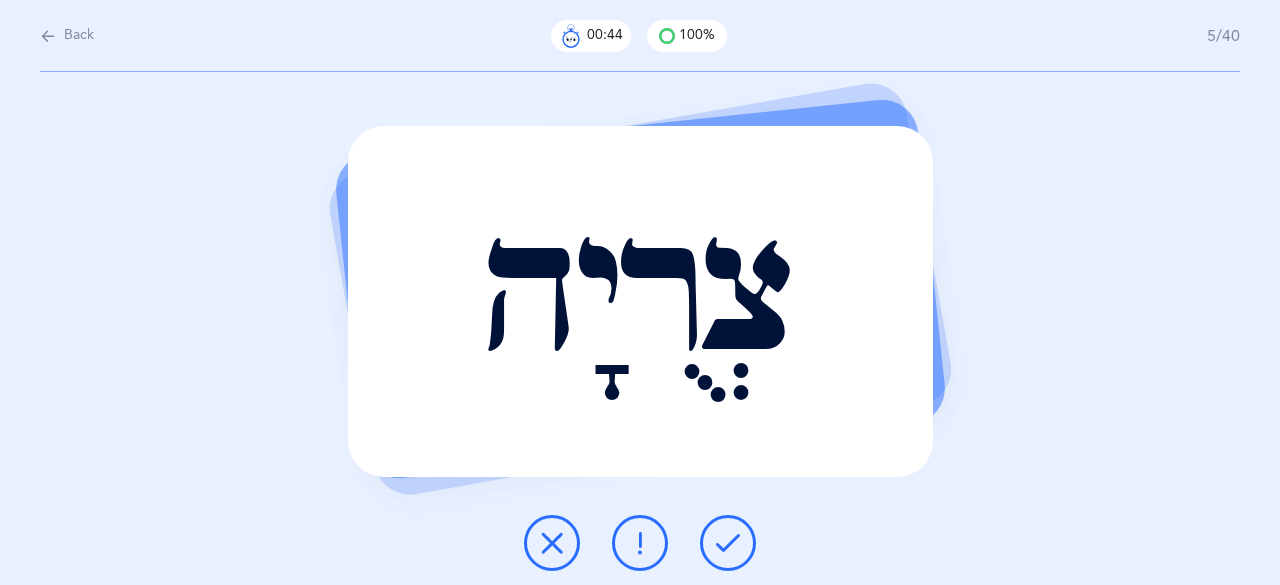 click at bounding box center (728, 543) 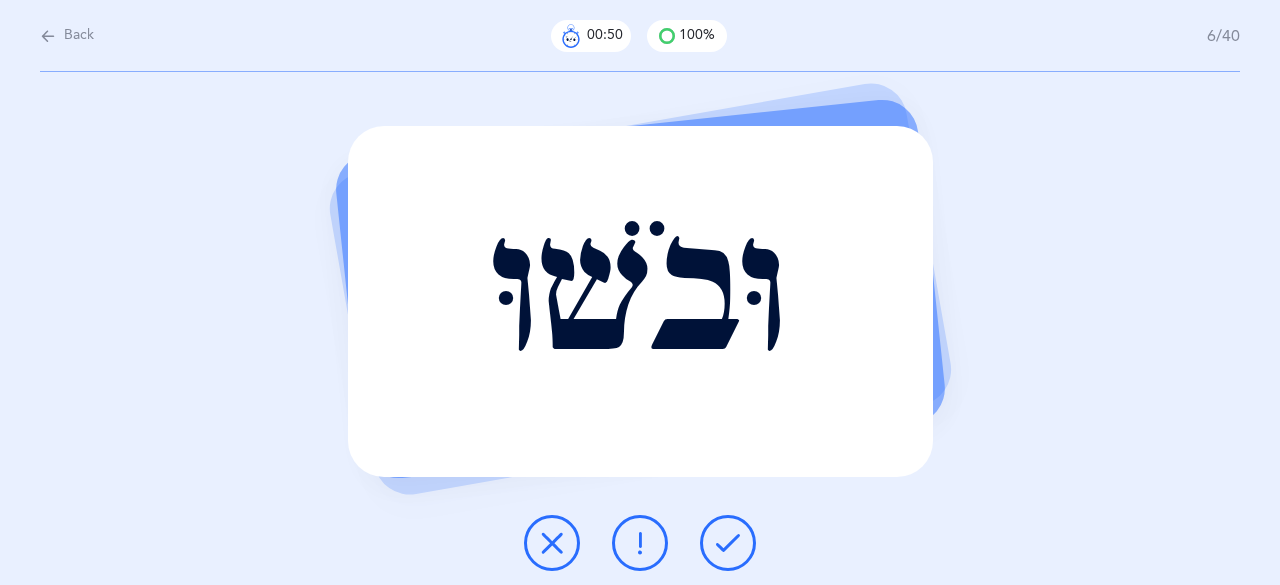 click at bounding box center [728, 543] 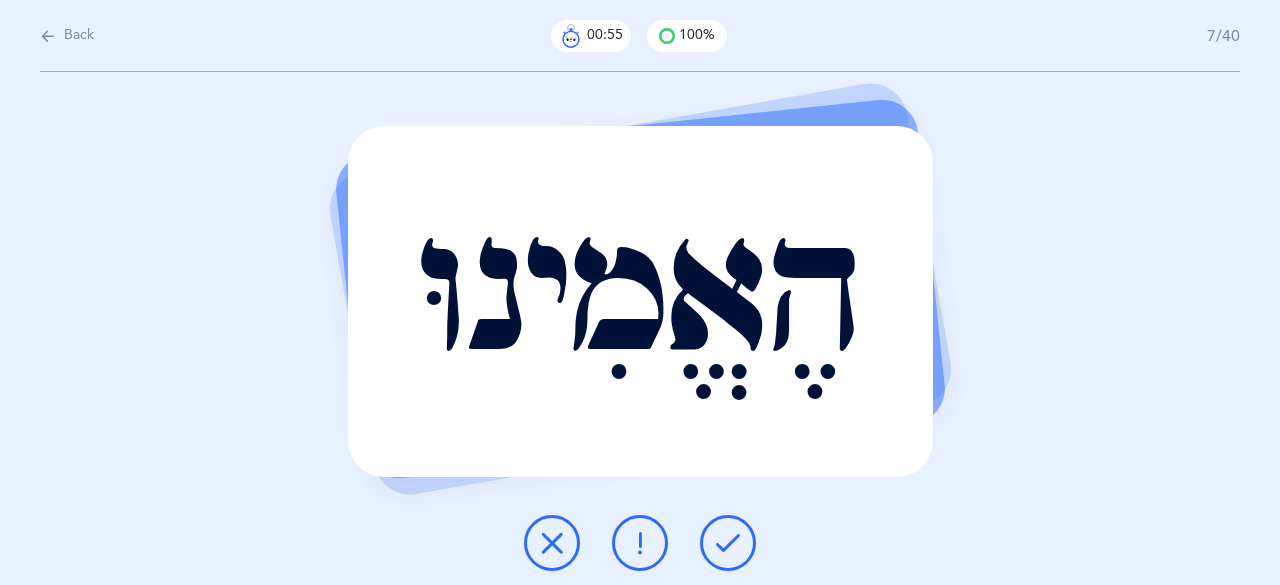 click at bounding box center [728, 543] 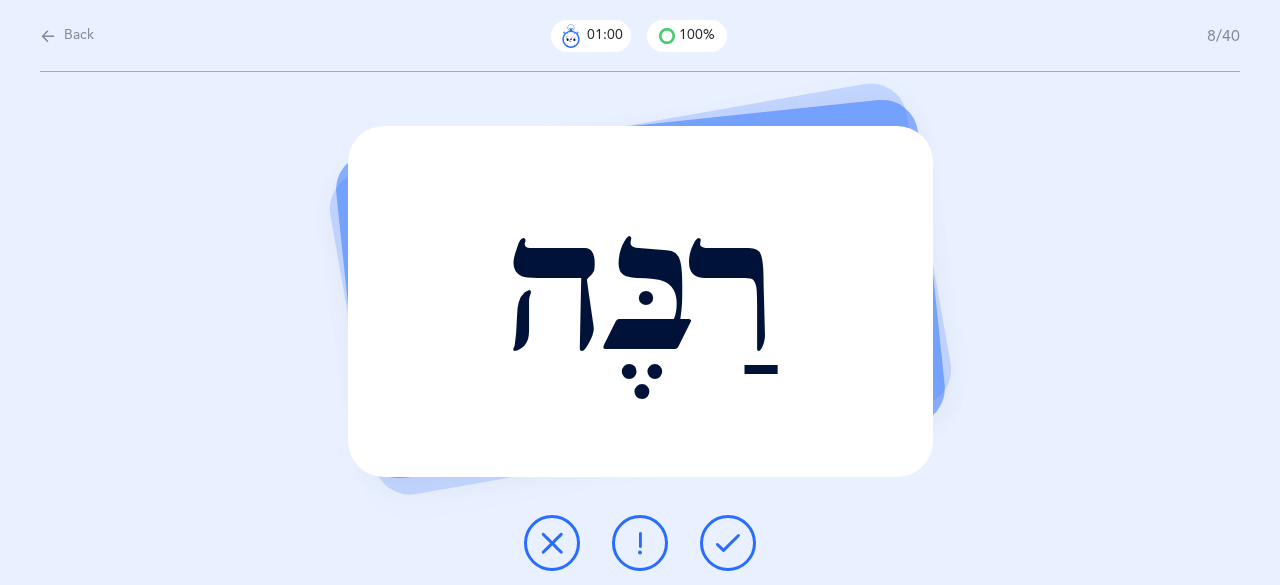 click at bounding box center (728, 543) 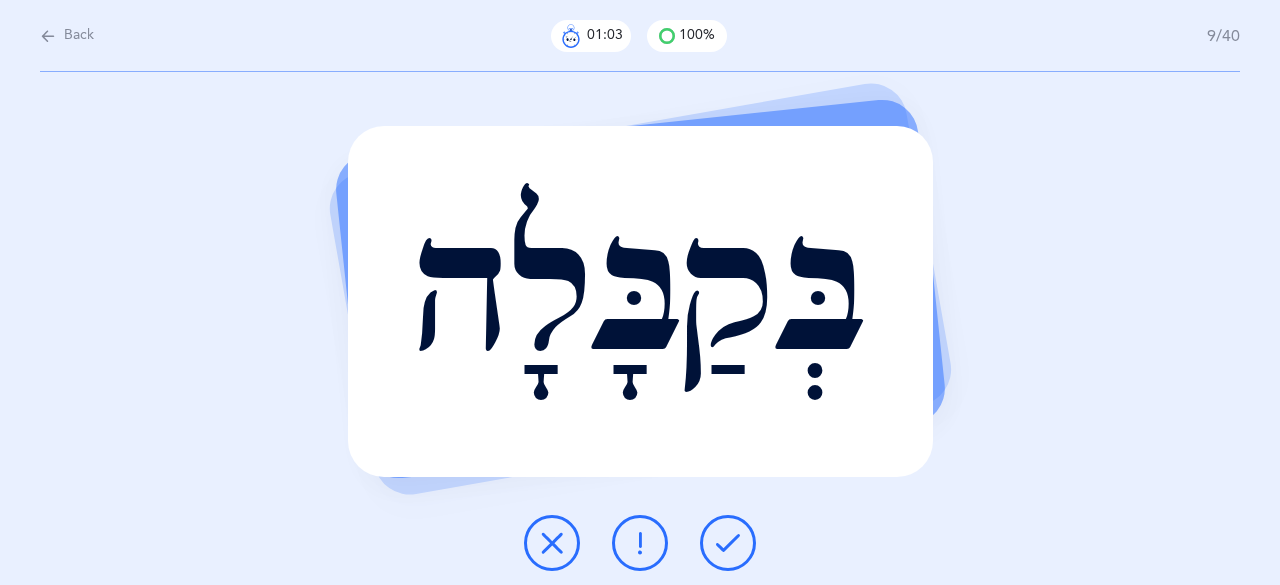 click at bounding box center [728, 543] 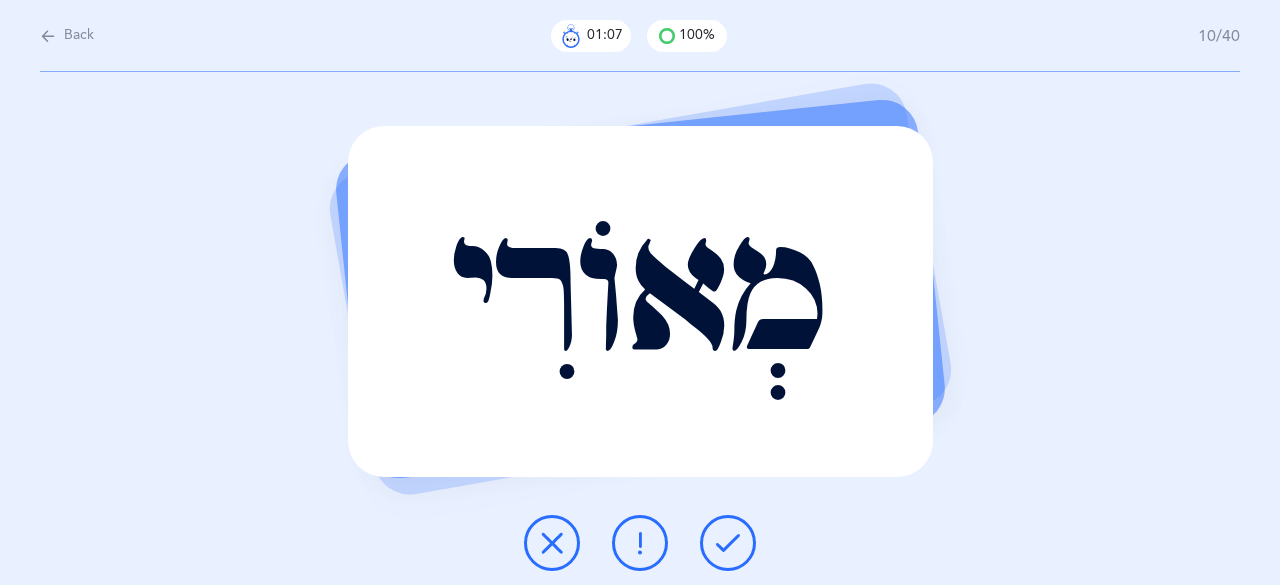 click at bounding box center [728, 543] 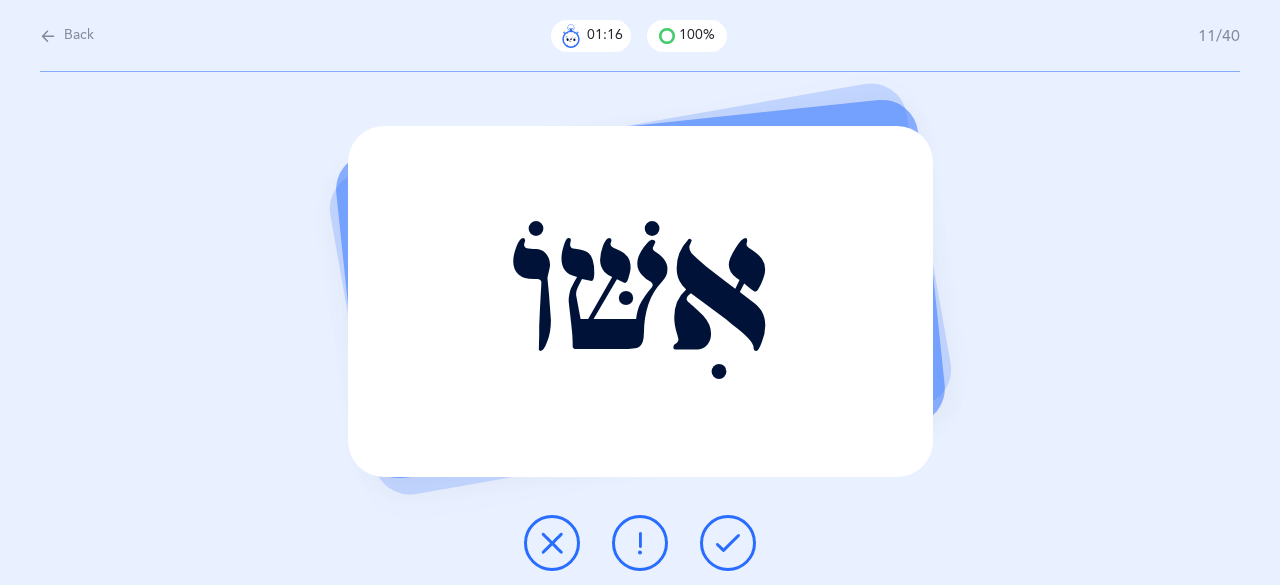 click at bounding box center (728, 543) 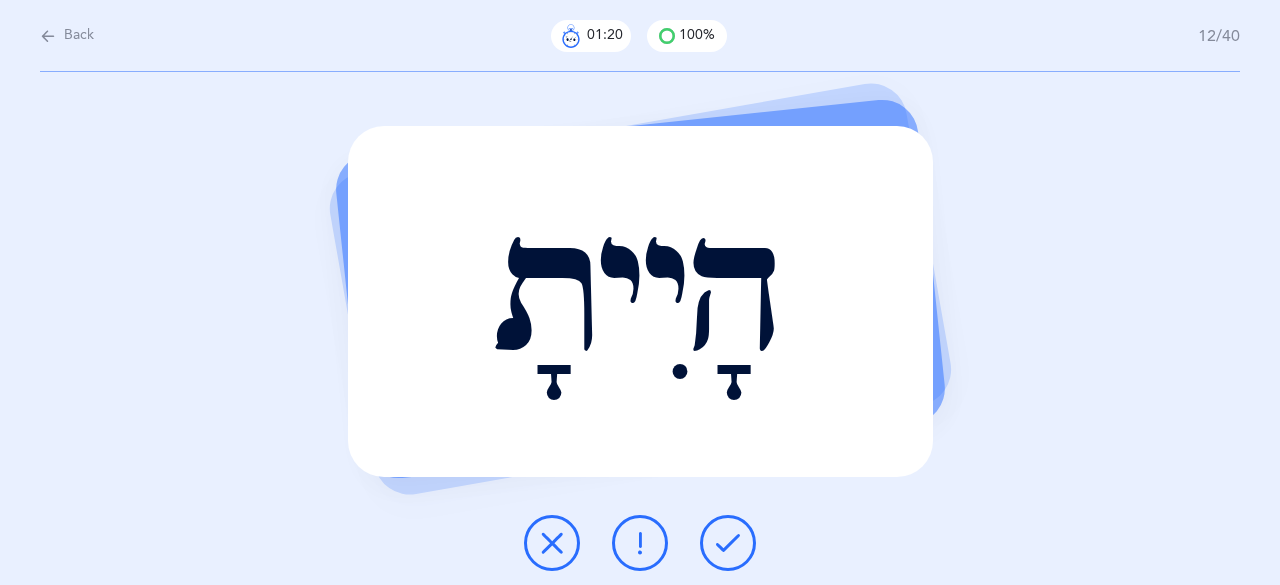 click at bounding box center (728, 543) 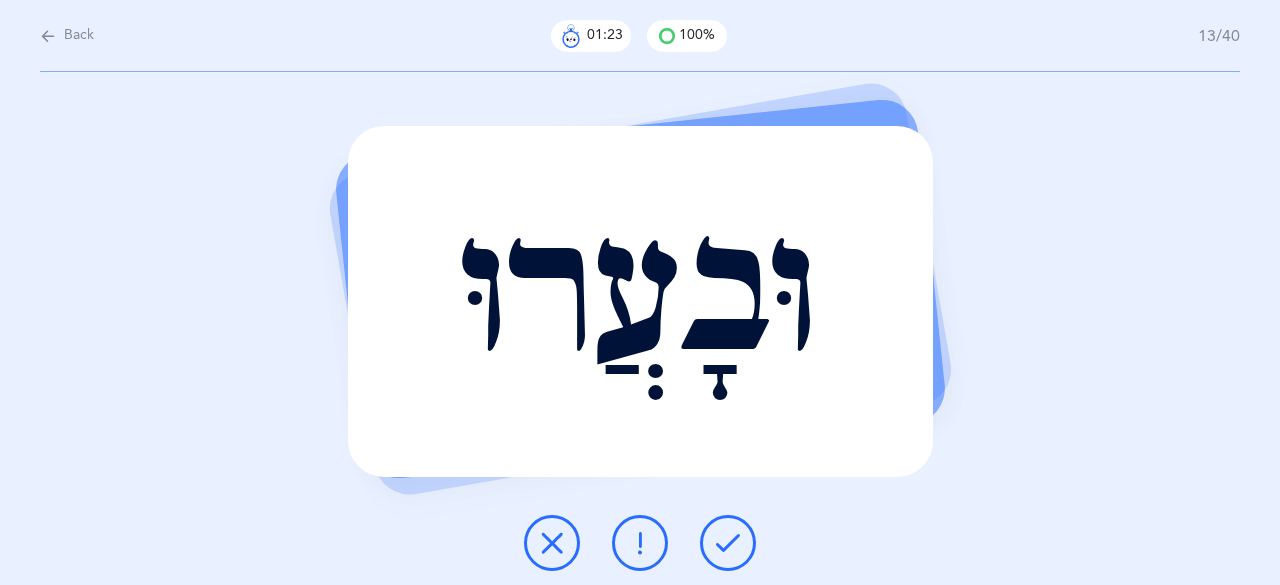 click at bounding box center [728, 543] 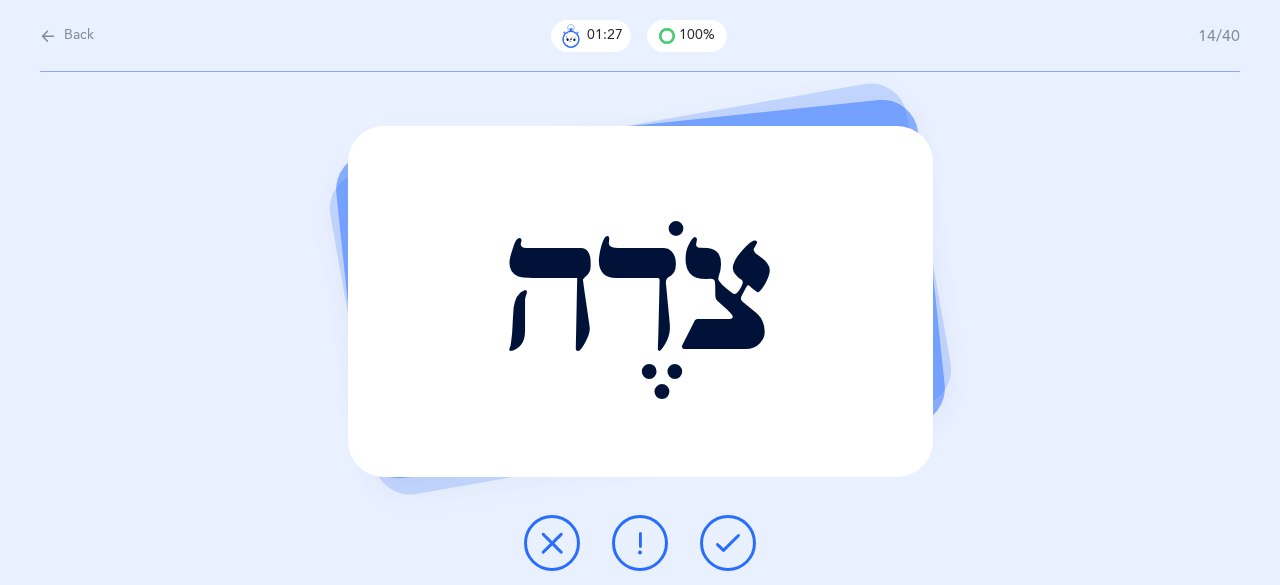 click at bounding box center [728, 543] 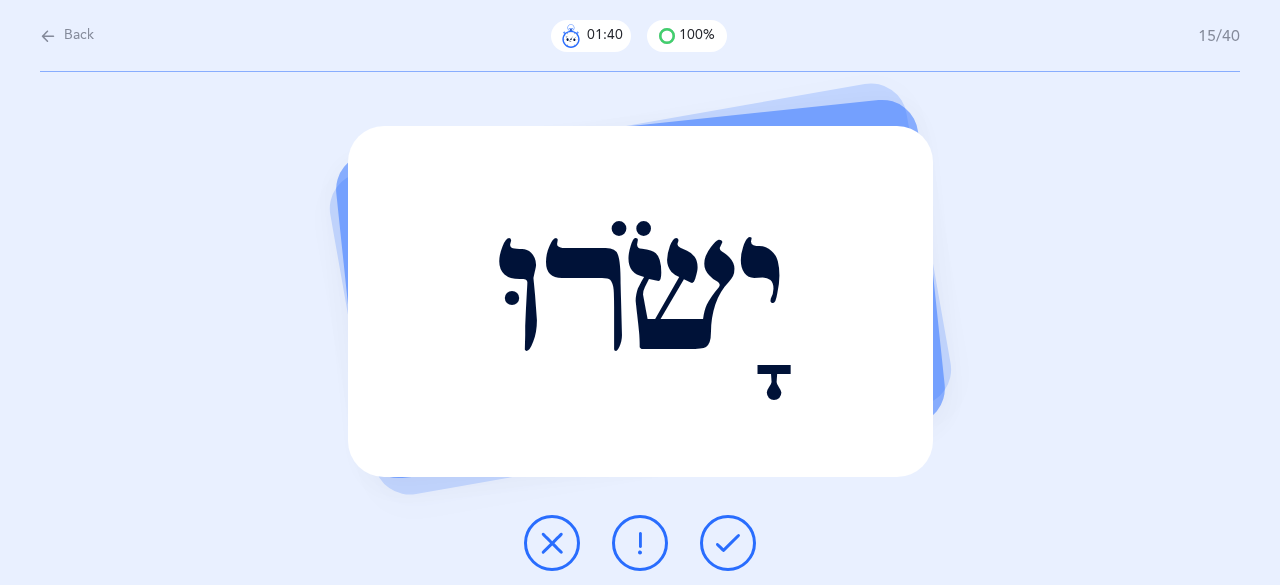 click at bounding box center [728, 543] 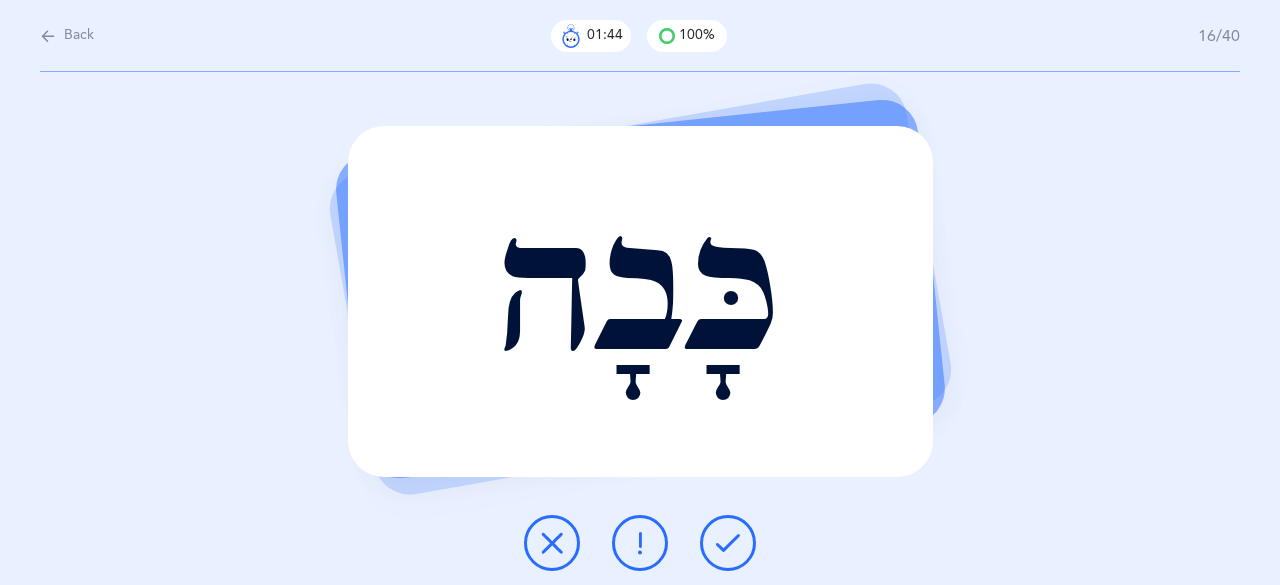click on "כָּבָה
Report incorrect word" at bounding box center [640, 328] 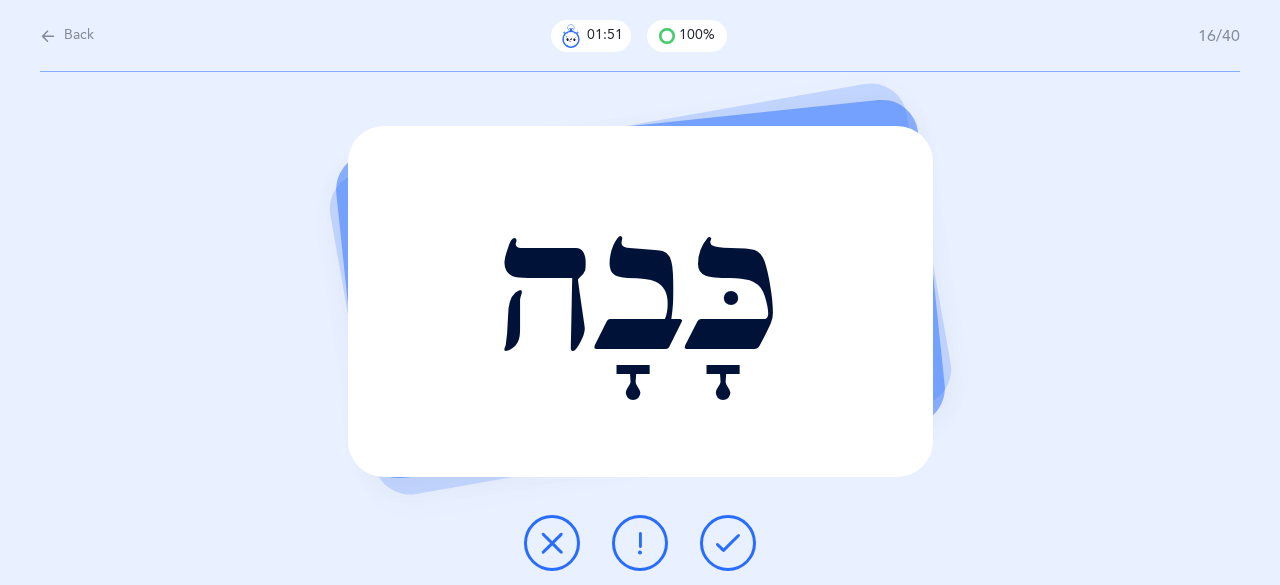 click at bounding box center [728, 543] 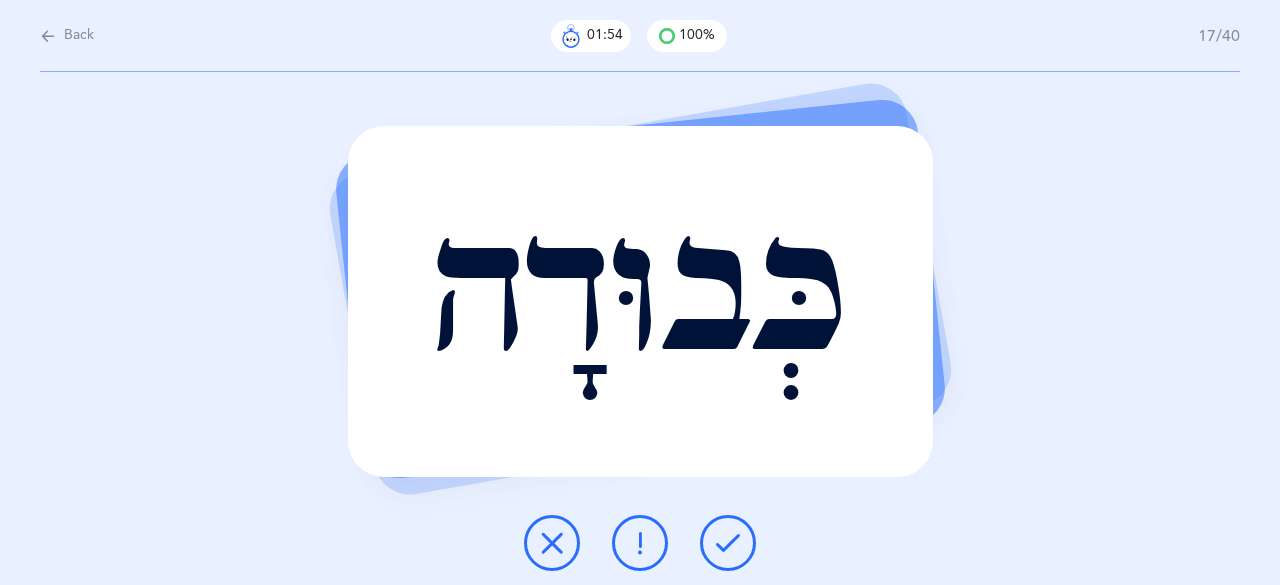 click at bounding box center (728, 543) 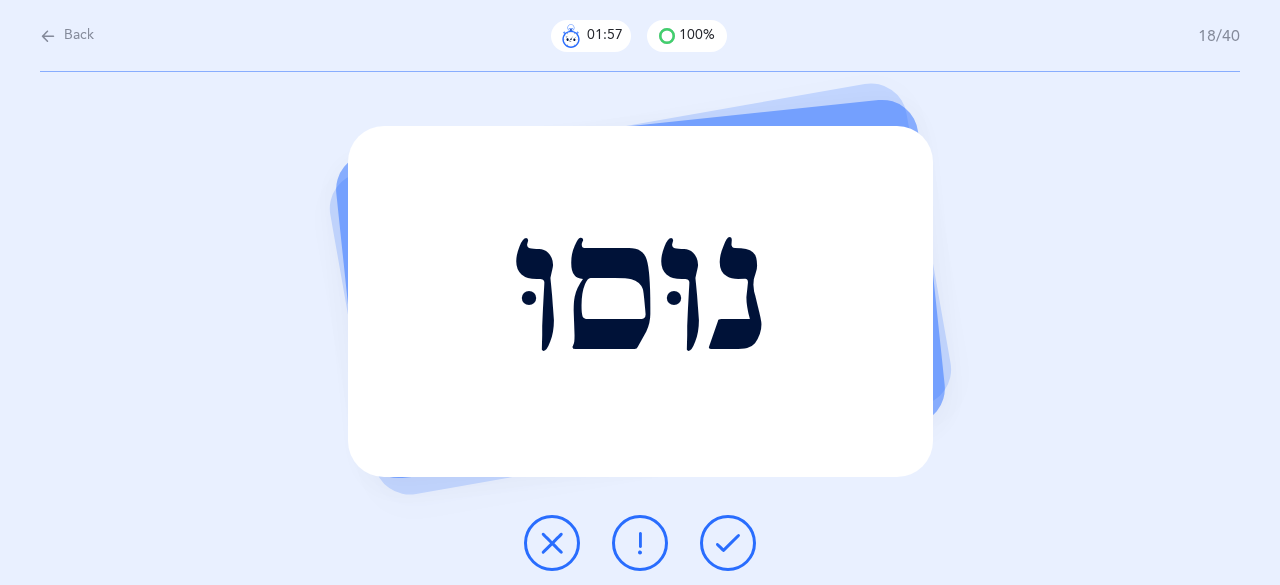 click at bounding box center (728, 543) 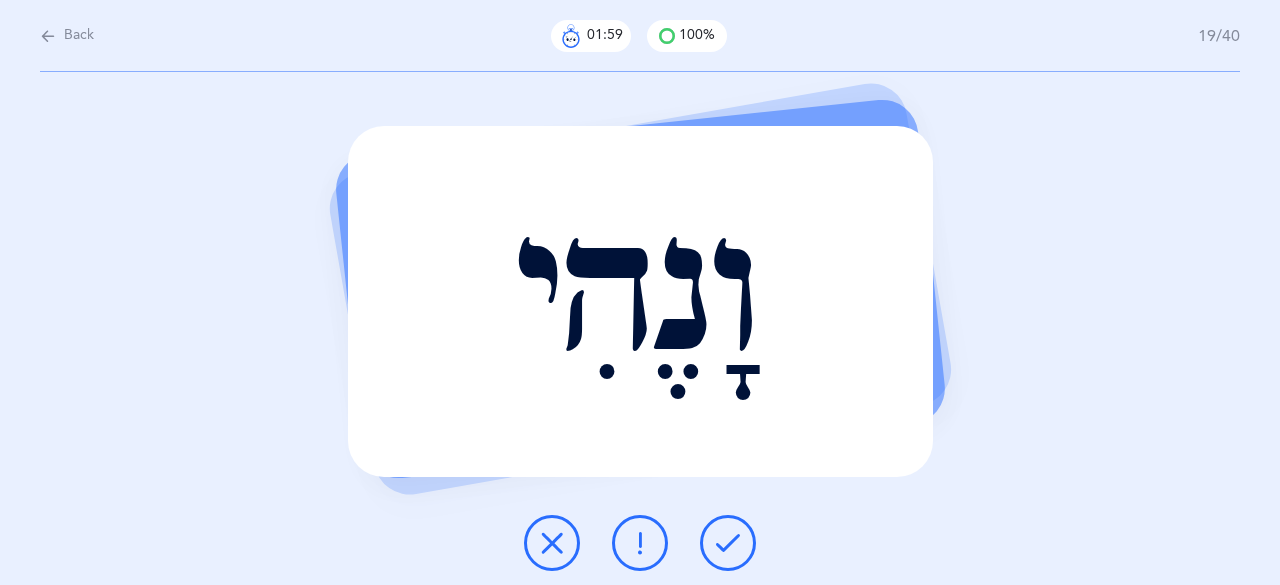 click at bounding box center [728, 543] 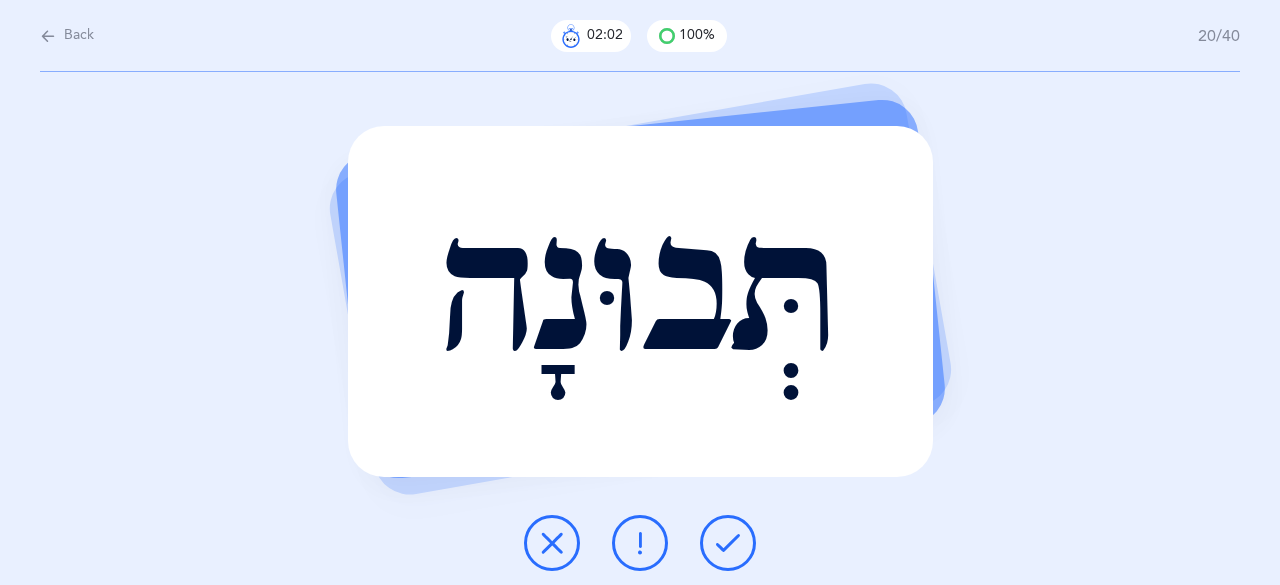 click at bounding box center (728, 543) 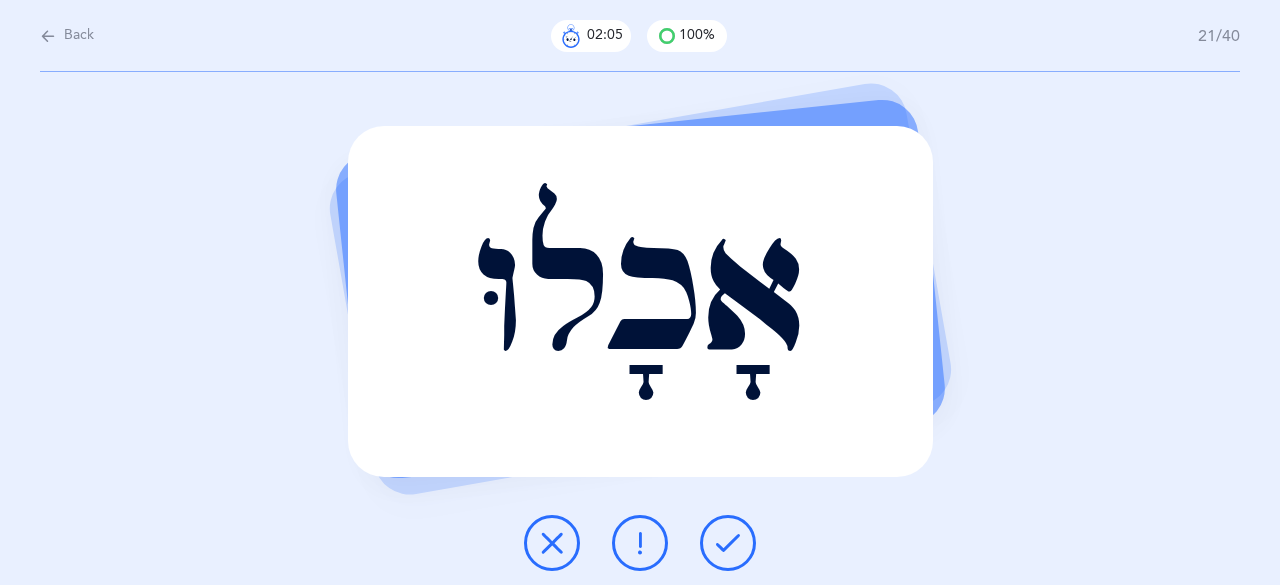 click at bounding box center (728, 543) 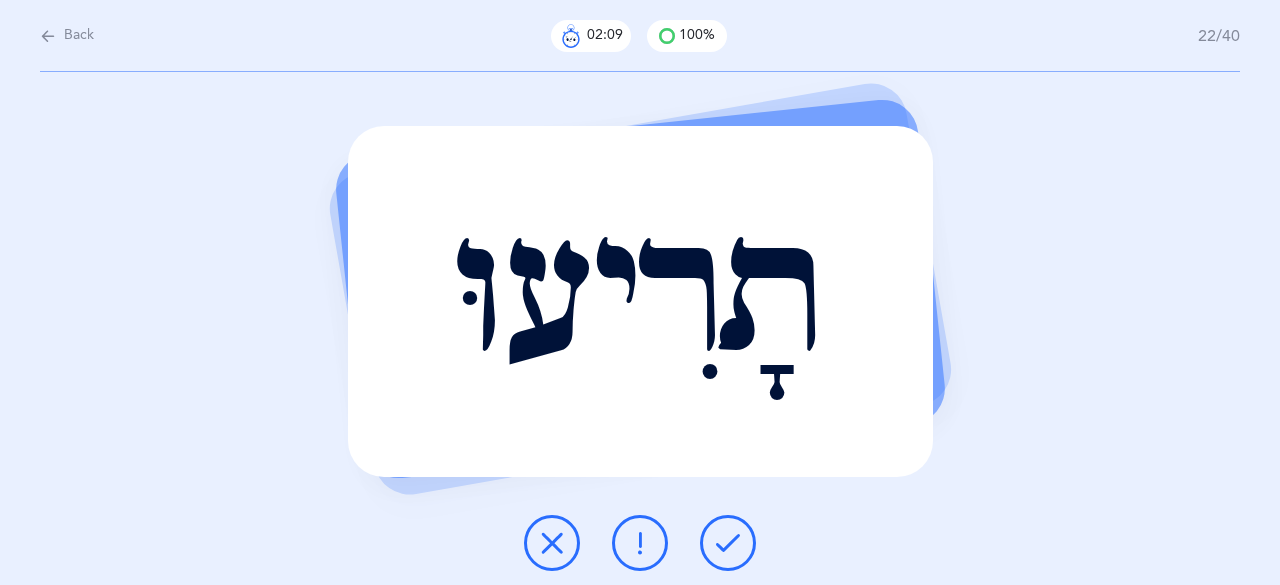 click at bounding box center (728, 543) 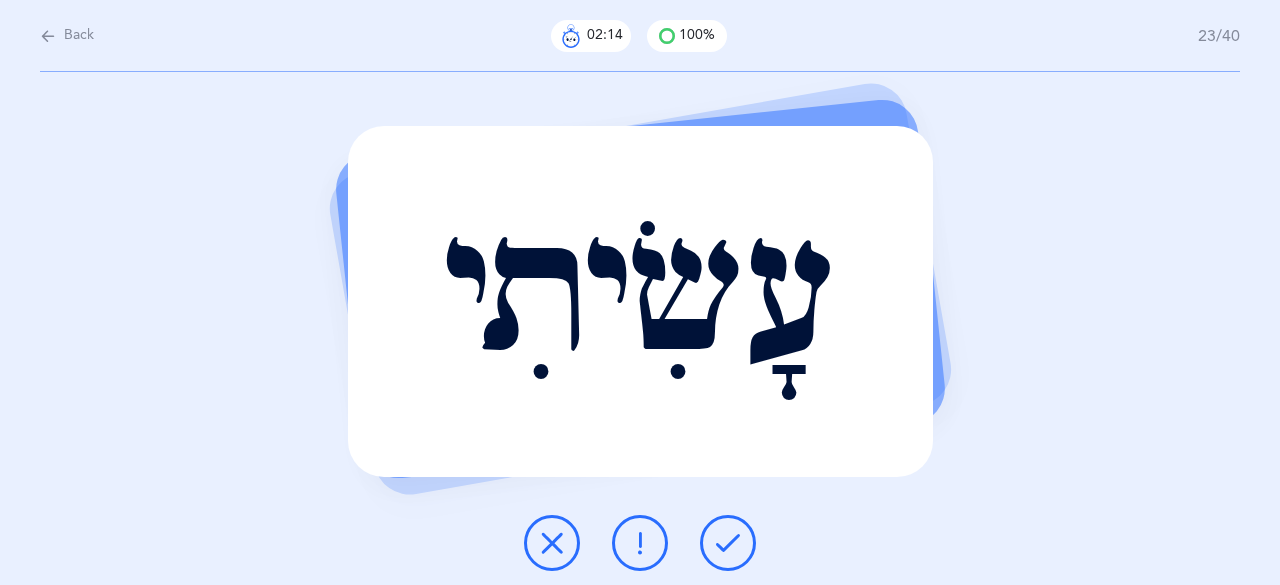 click at bounding box center [552, 543] 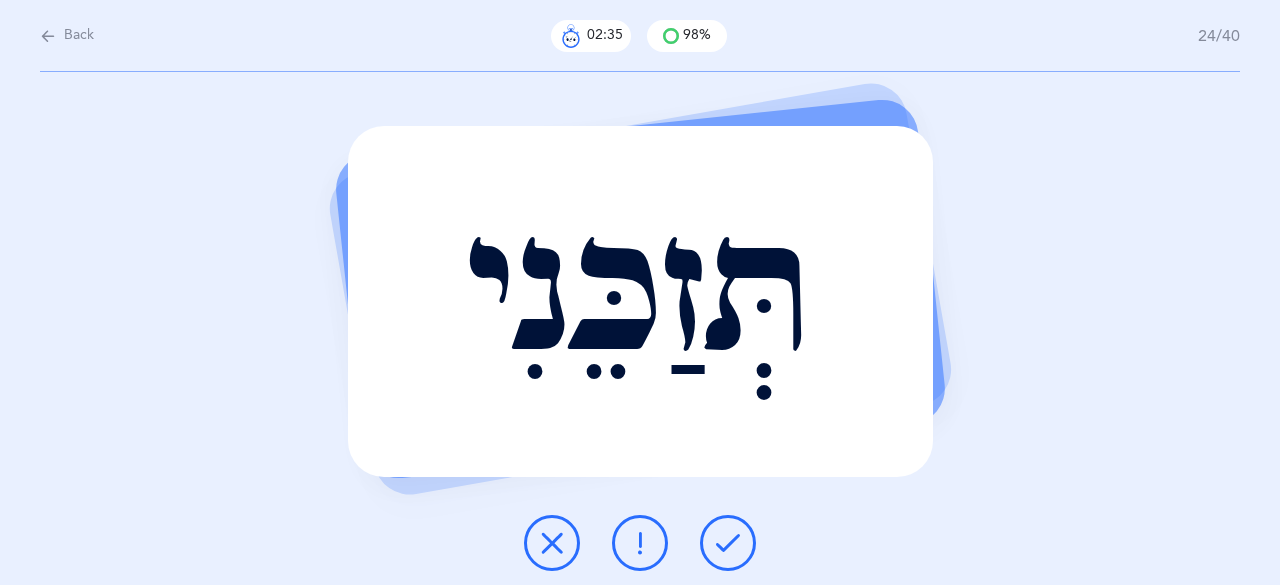 click at bounding box center (552, 543) 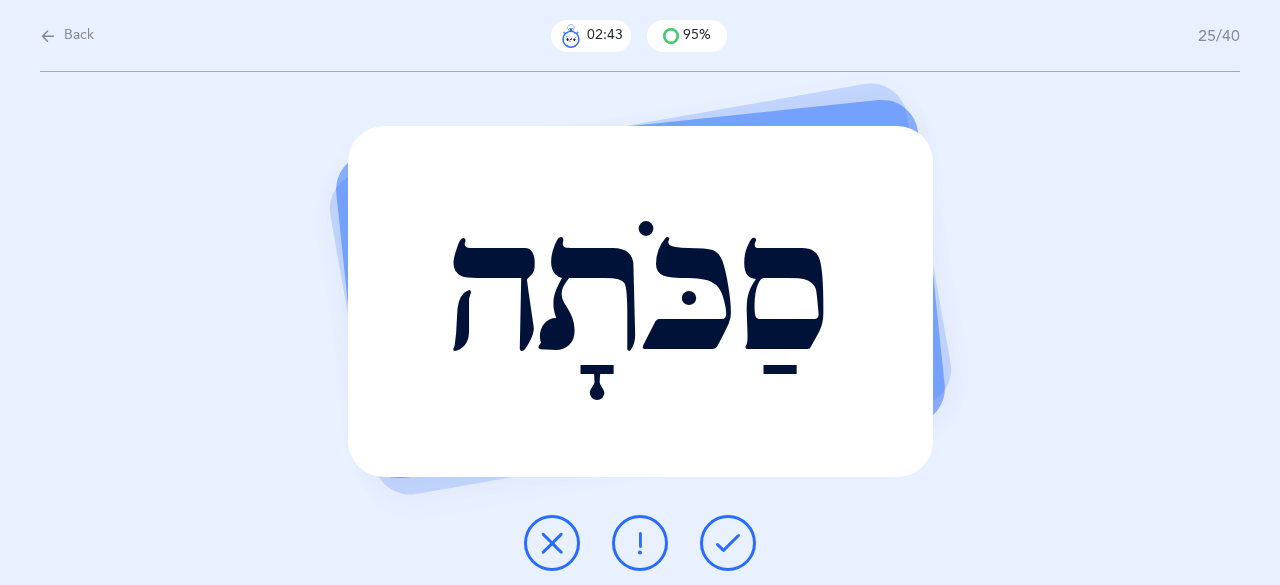 click at bounding box center [728, 543] 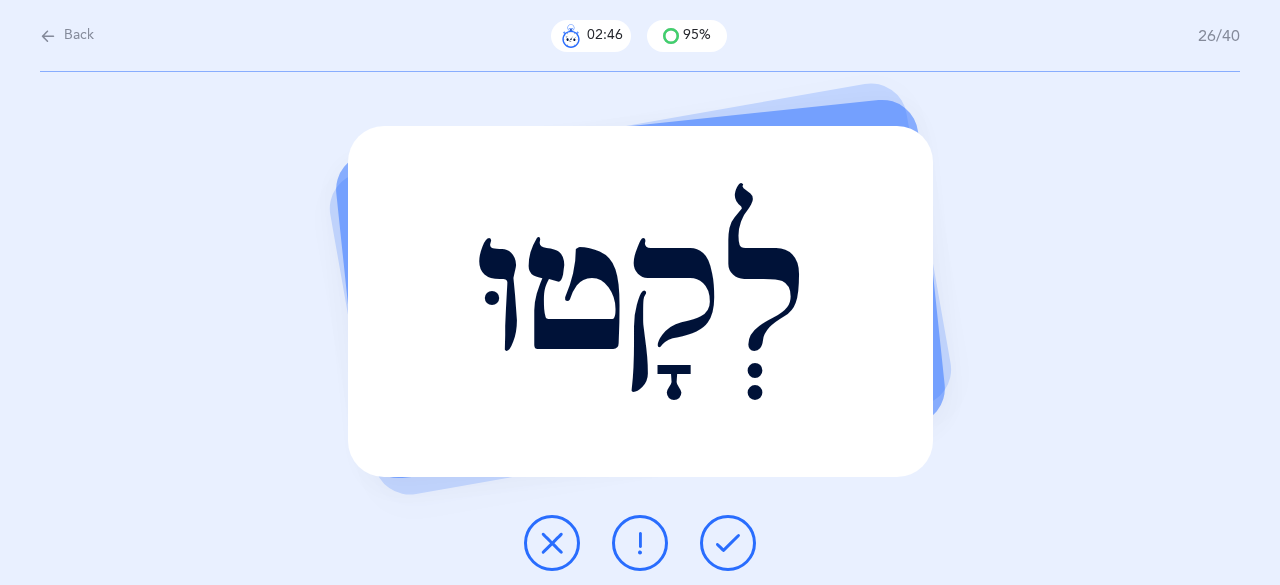 click at bounding box center (728, 543) 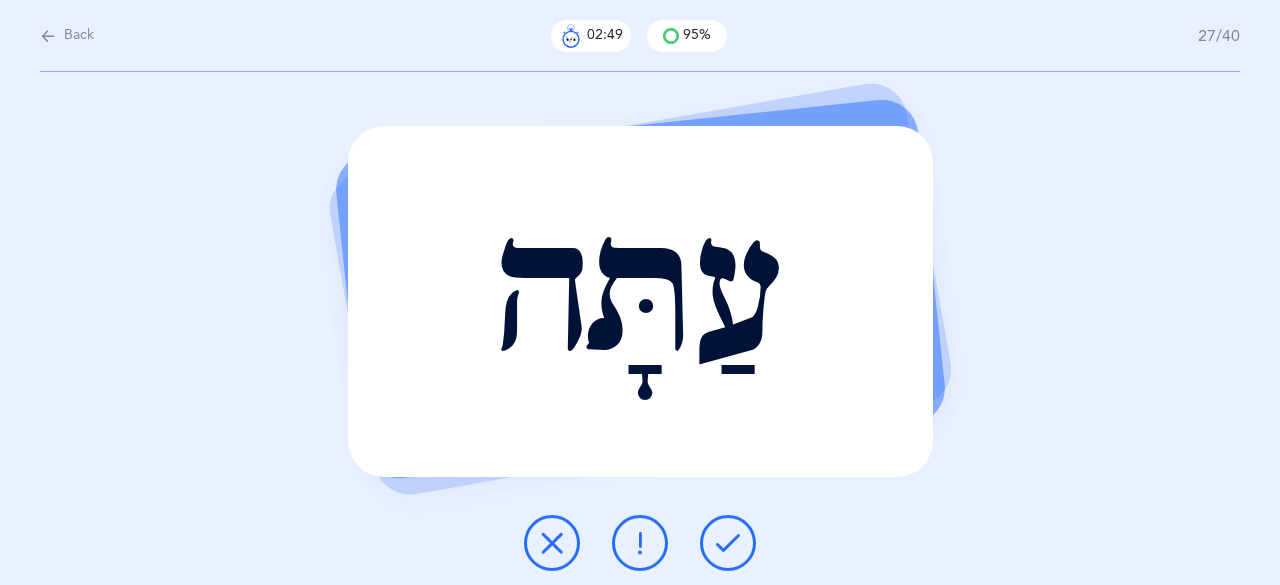 click at bounding box center (728, 543) 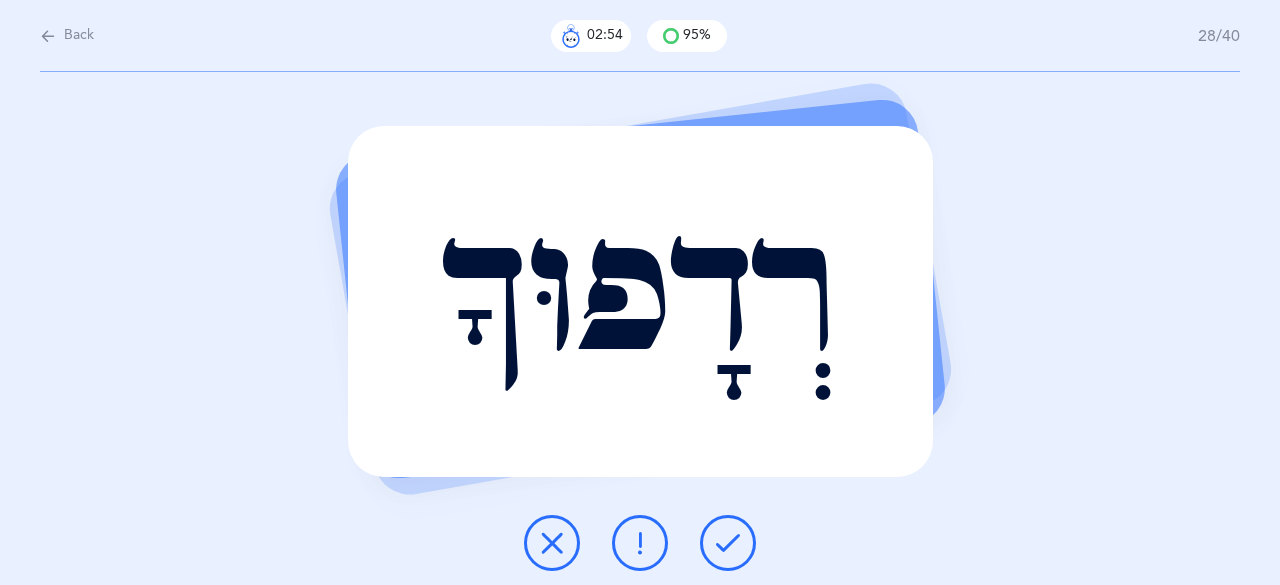 click at bounding box center (728, 543) 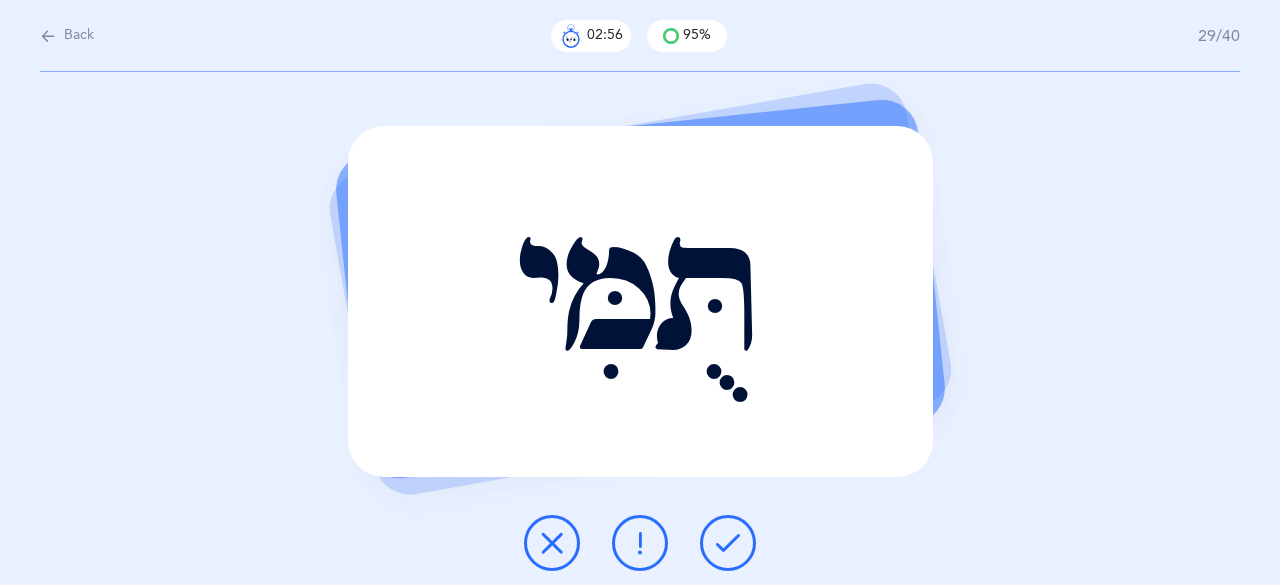 click at bounding box center (728, 543) 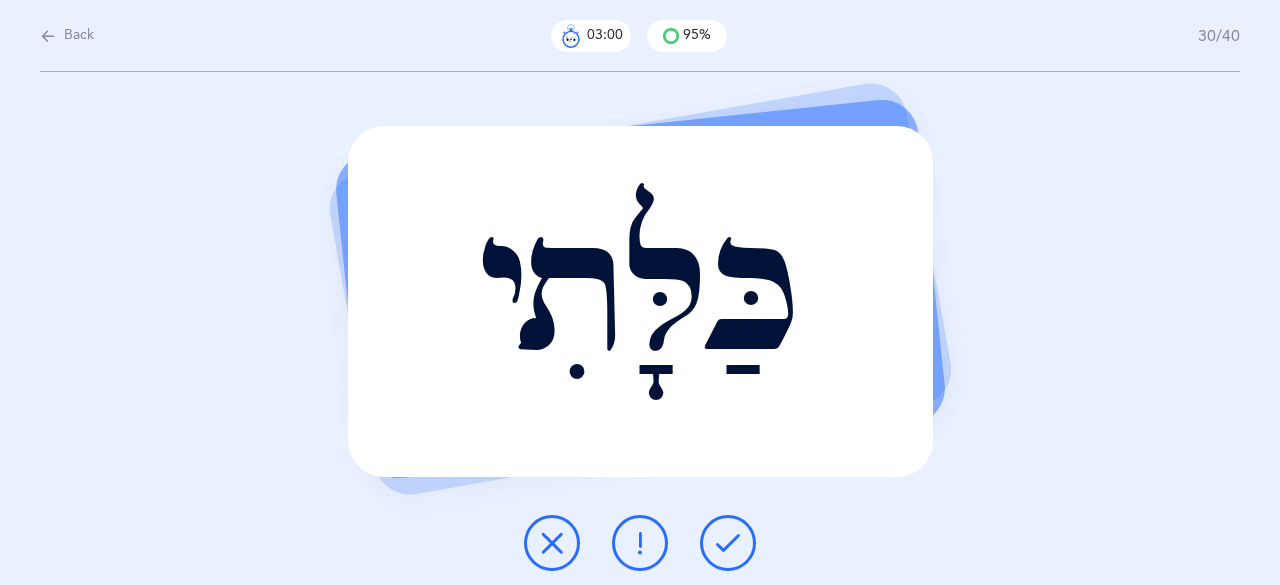 click at bounding box center [728, 543] 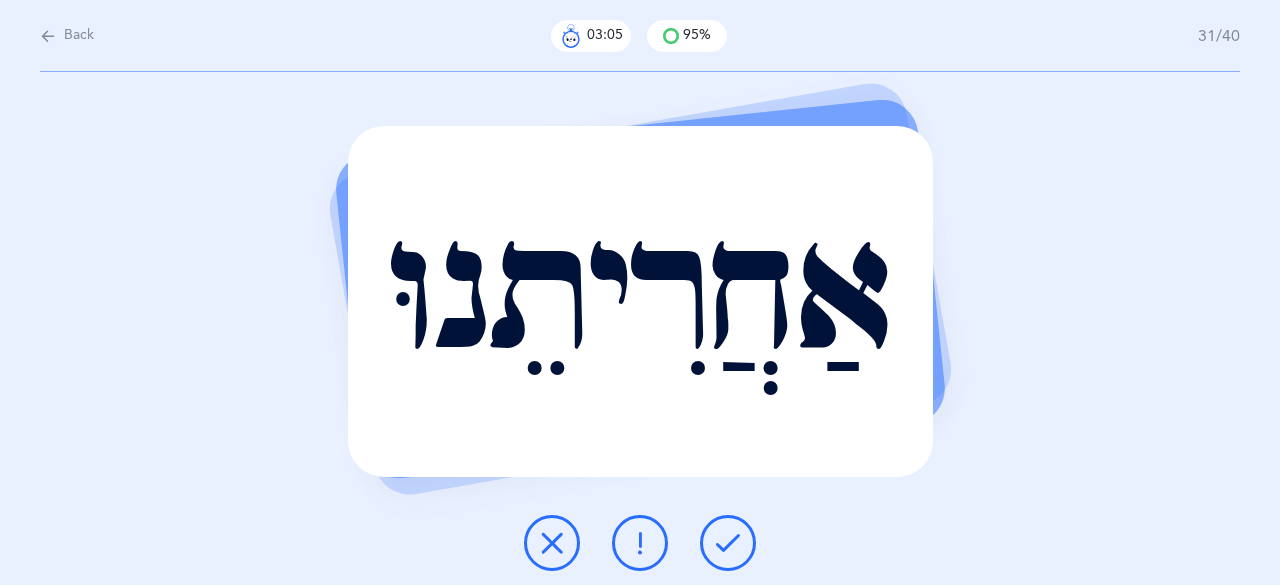 click at bounding box center (728, 543) 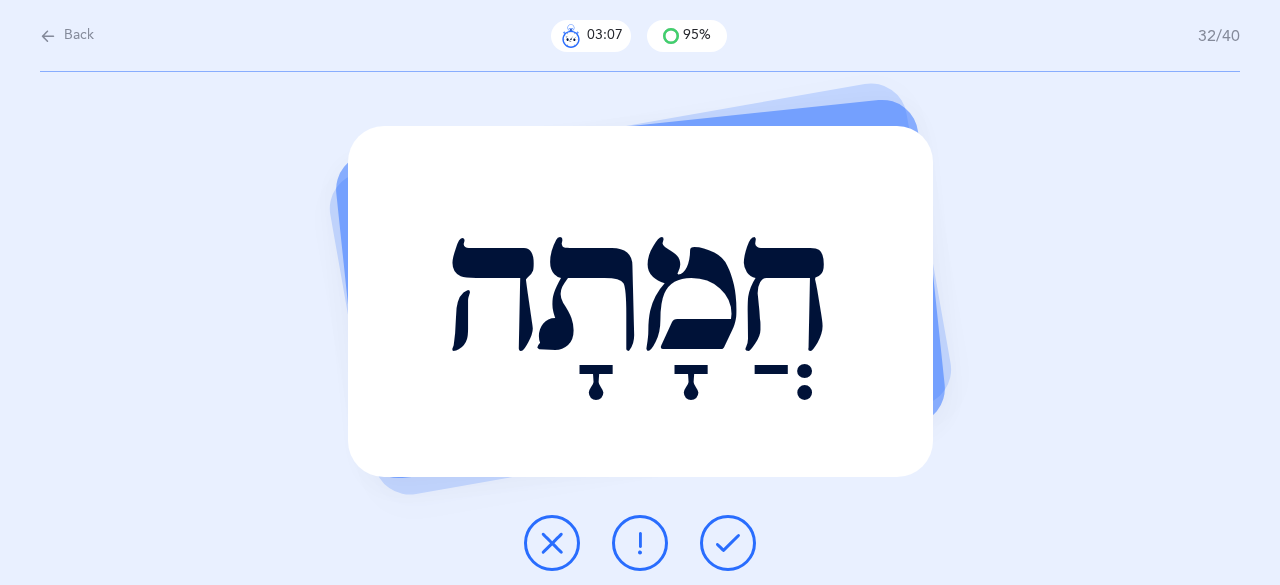 click at bounding box center (728, 543) 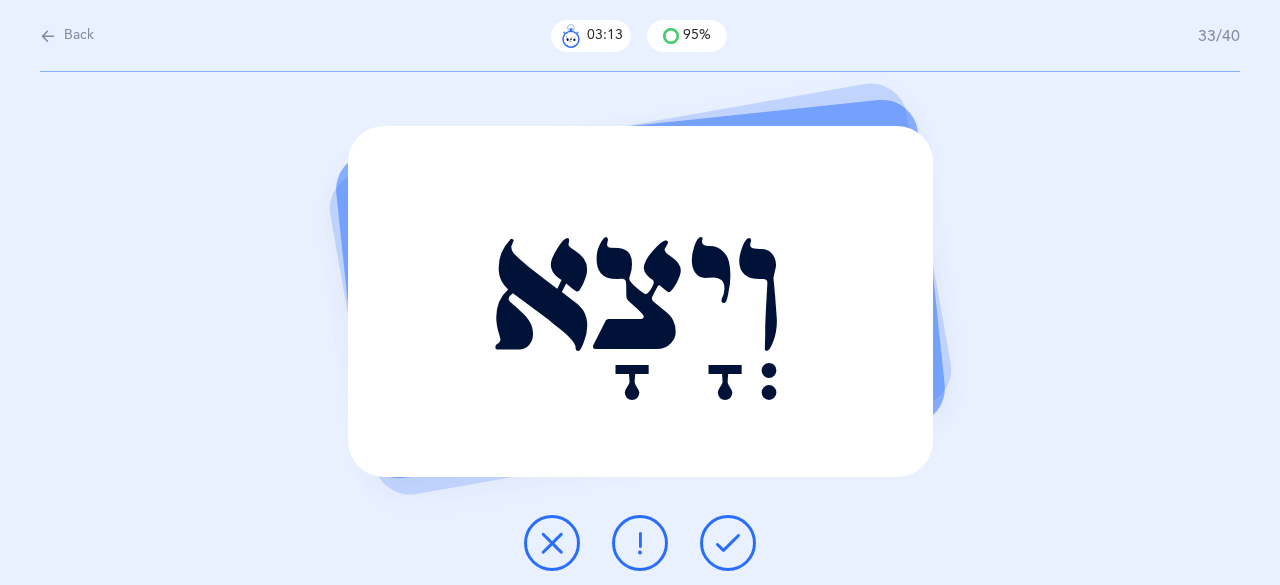 click at bounding box center (728, 543) 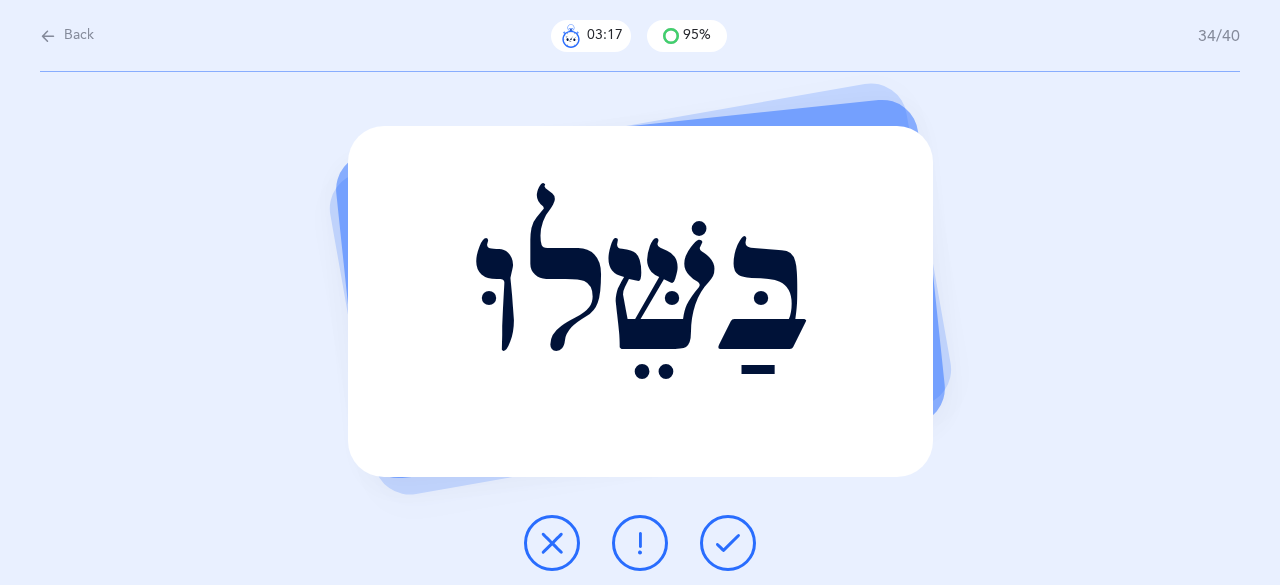 click at bounding box center (728, 543) 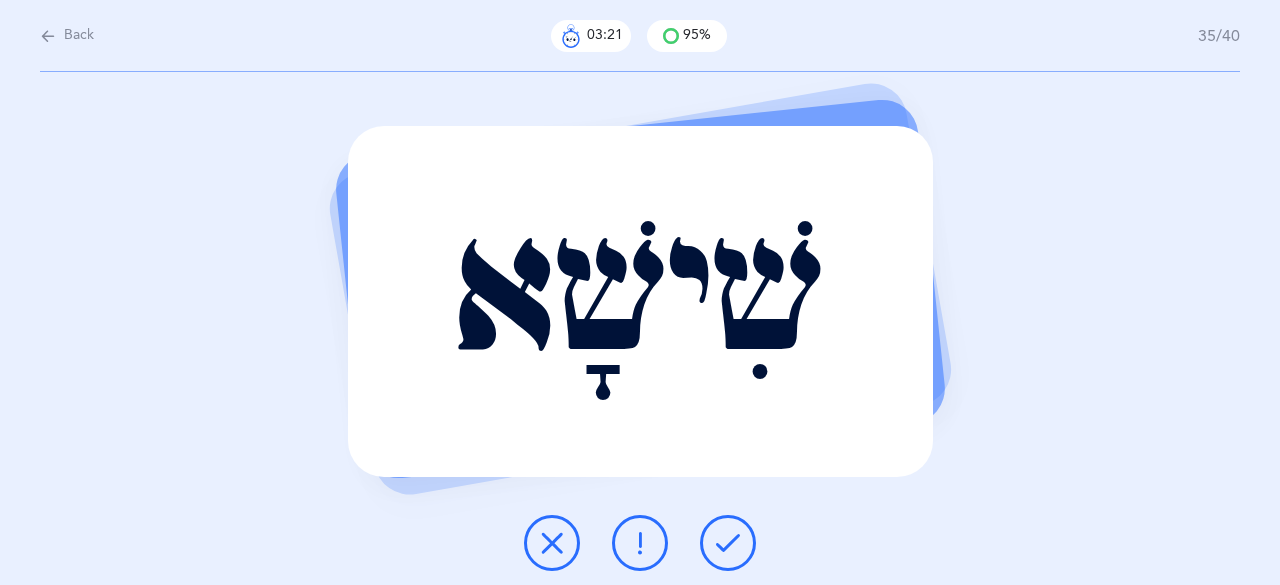 click at bounding box center [728, 543] 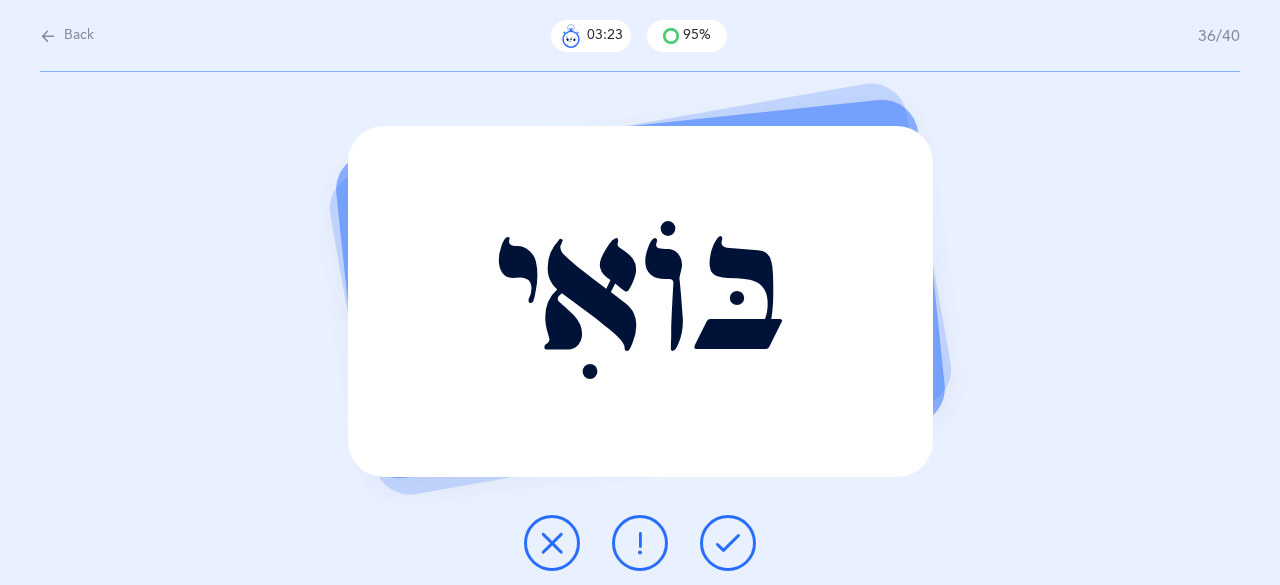 click at bounding box center (728, 543) 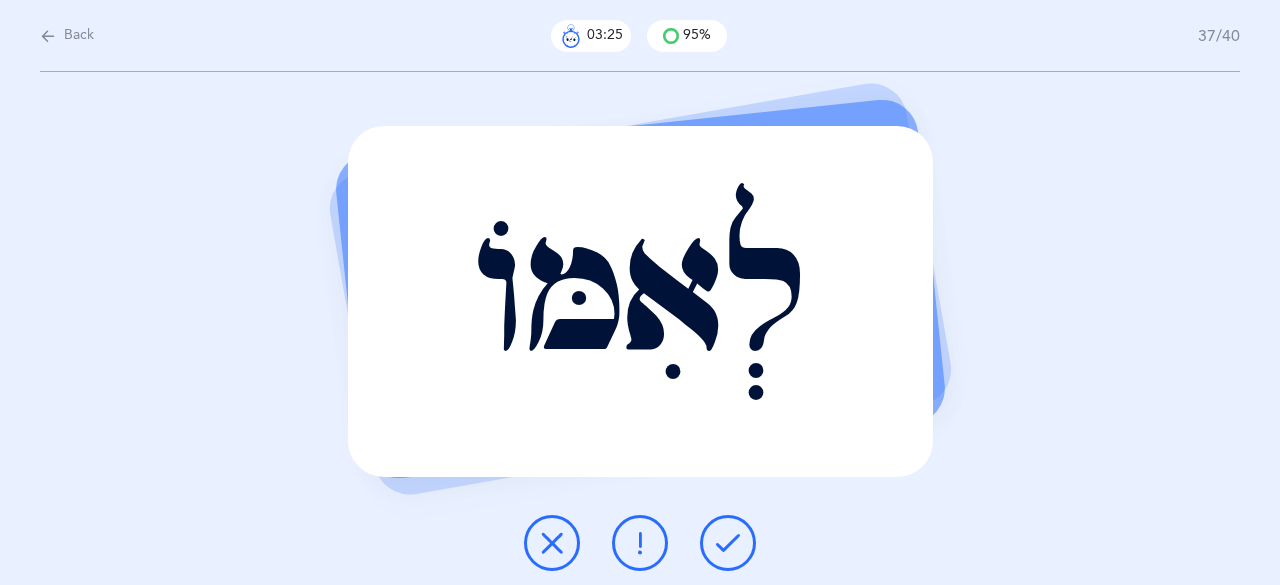 click at bounding box center (728, 543) 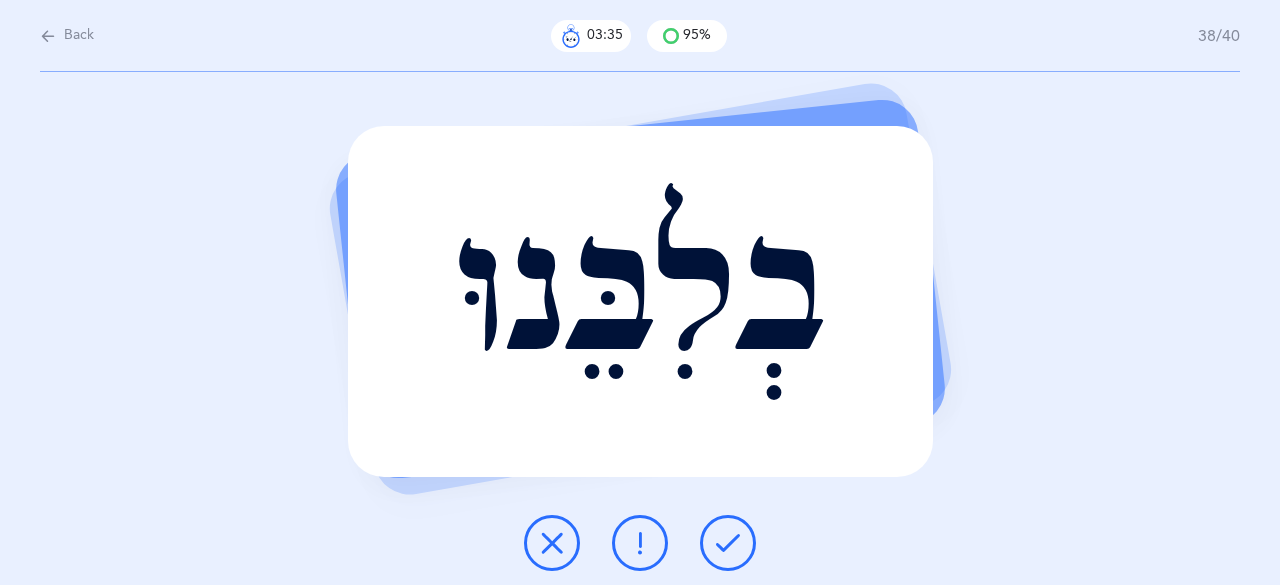 click at bounding box center [728, 543] 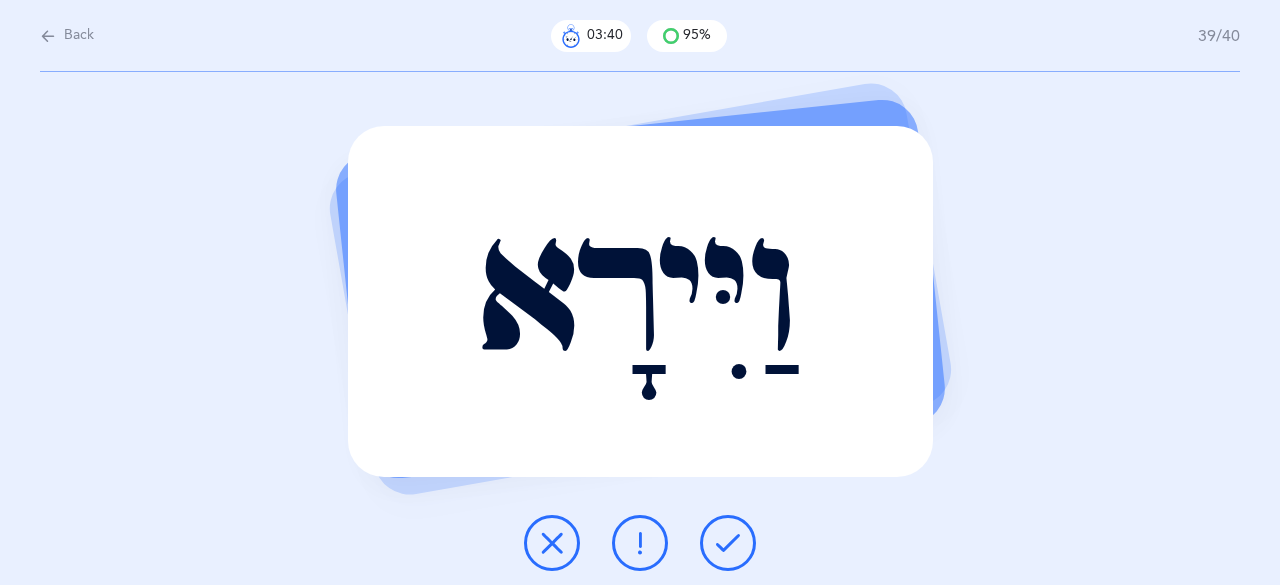 click at bounding box center (728, 543) 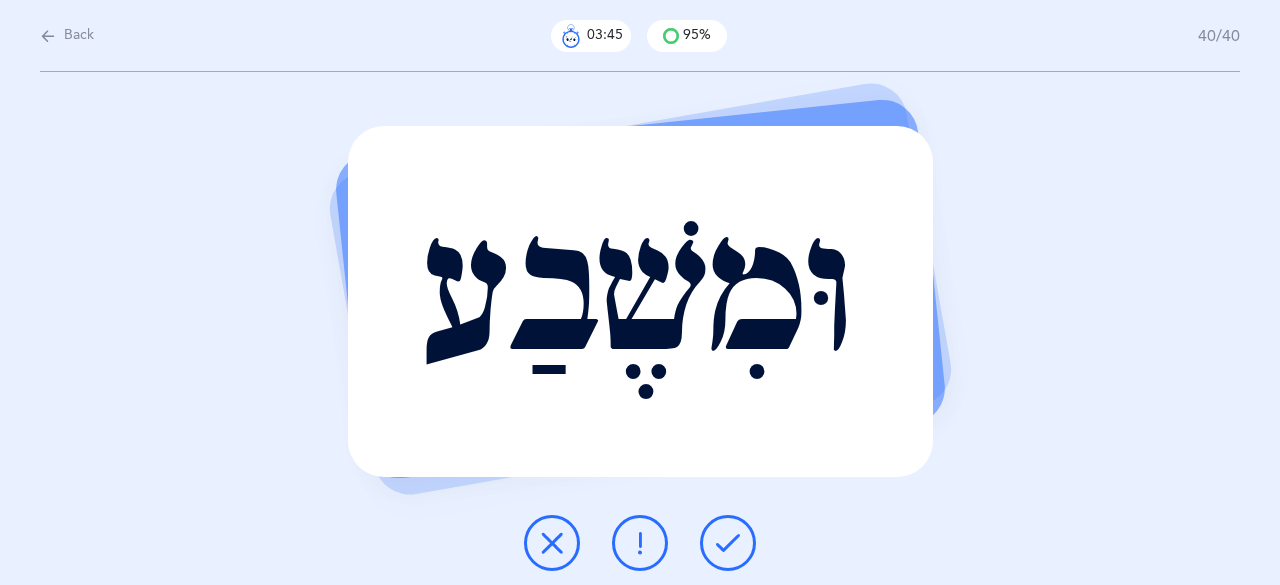 click at bounding box center (728, 543) 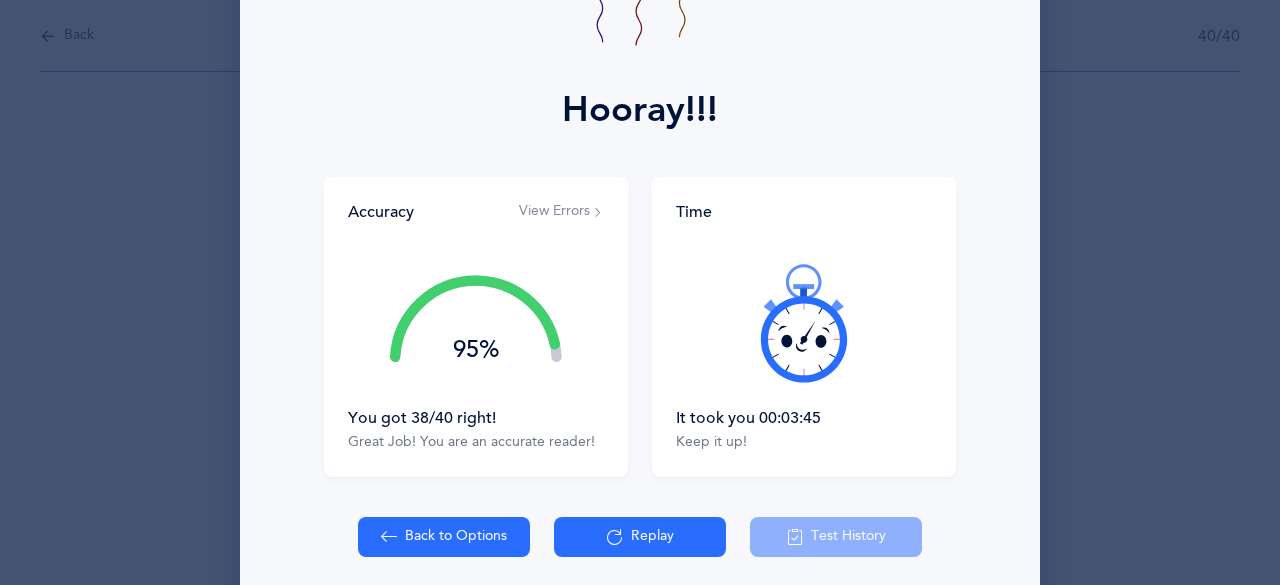 scroll, scrollTop: 218, scrollLeft: 0, axis: vertical 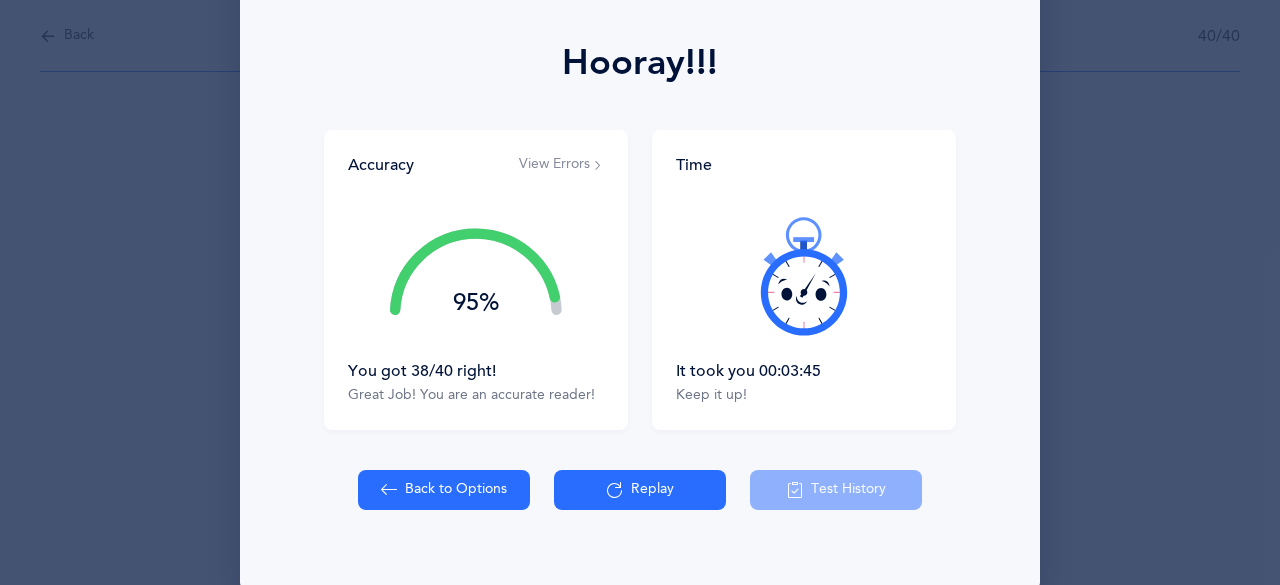 click at bounding box center (615, 490) 